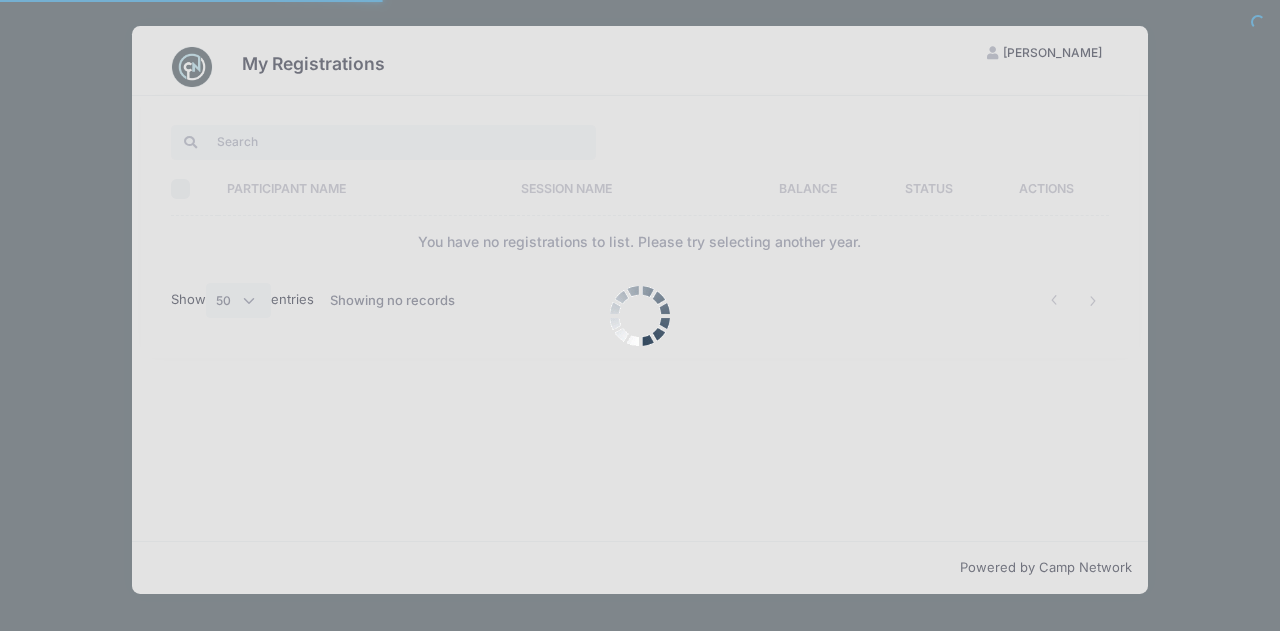select on "50" 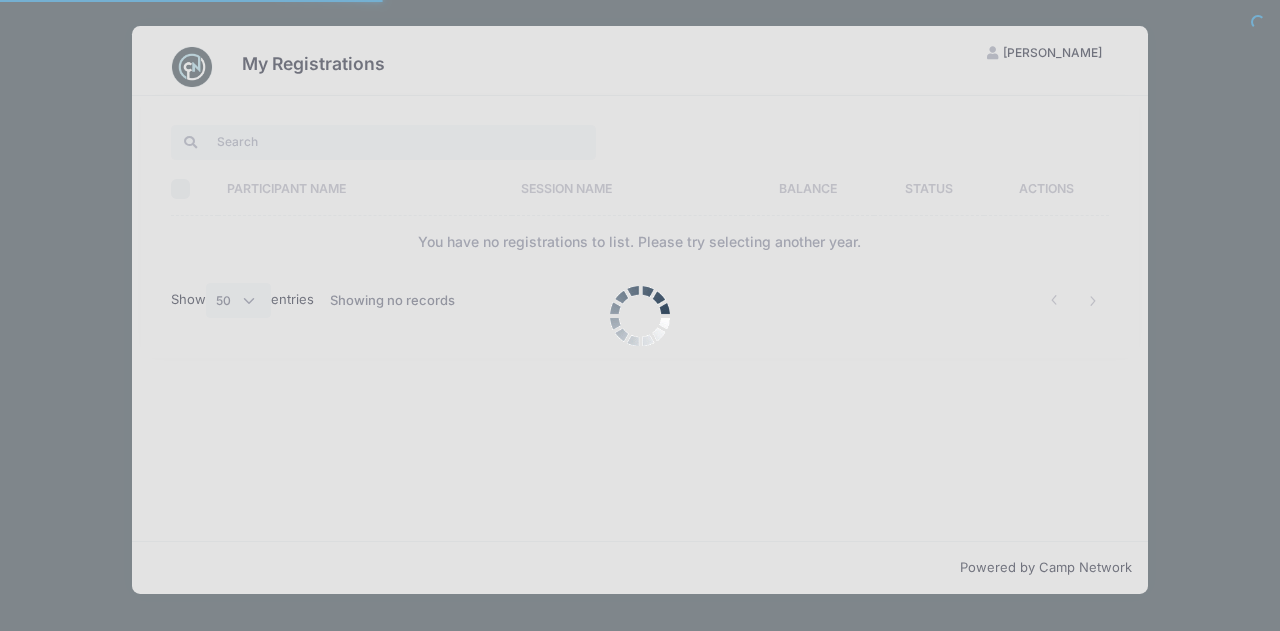 scroll, scrollTop: 0, scrollLeft: 0, axis: both 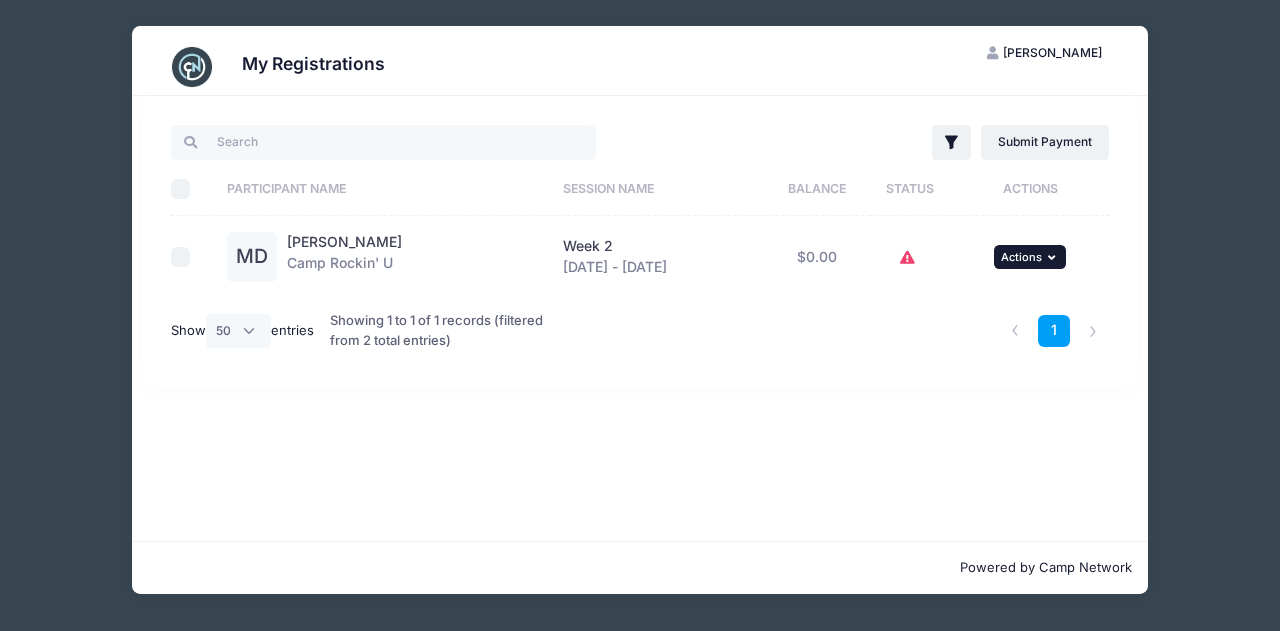 click on "Actions" at bounding box center [1021, 257] 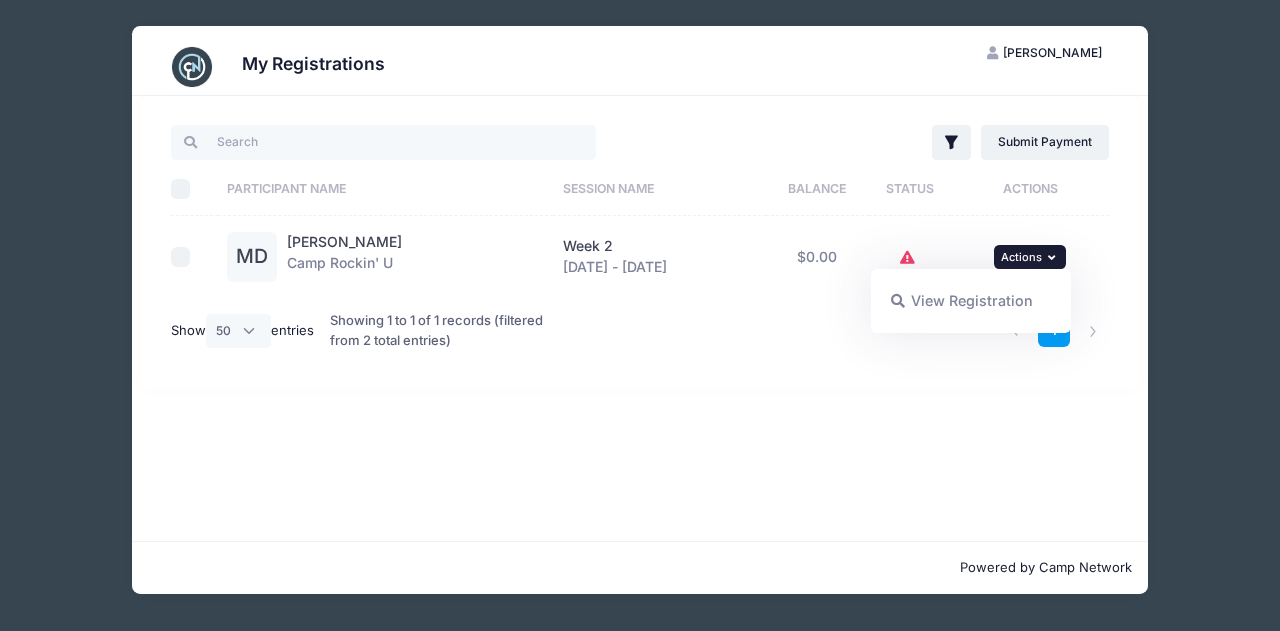 click on "Filter
Filter Options
Show:
Current Registrations
Past Registratations
Pending Registratations
Actions      Submit Payment
Upload Required Documents
Pending Documents
eSignatures Select All" at bounding box center (640, 318) 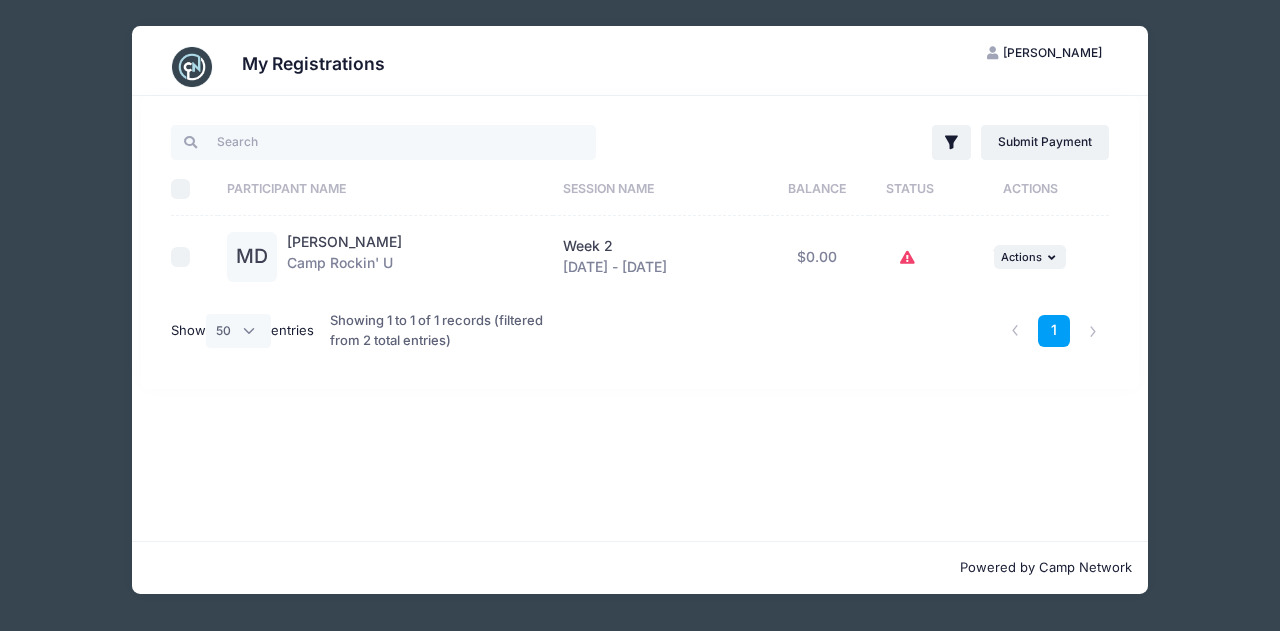 click 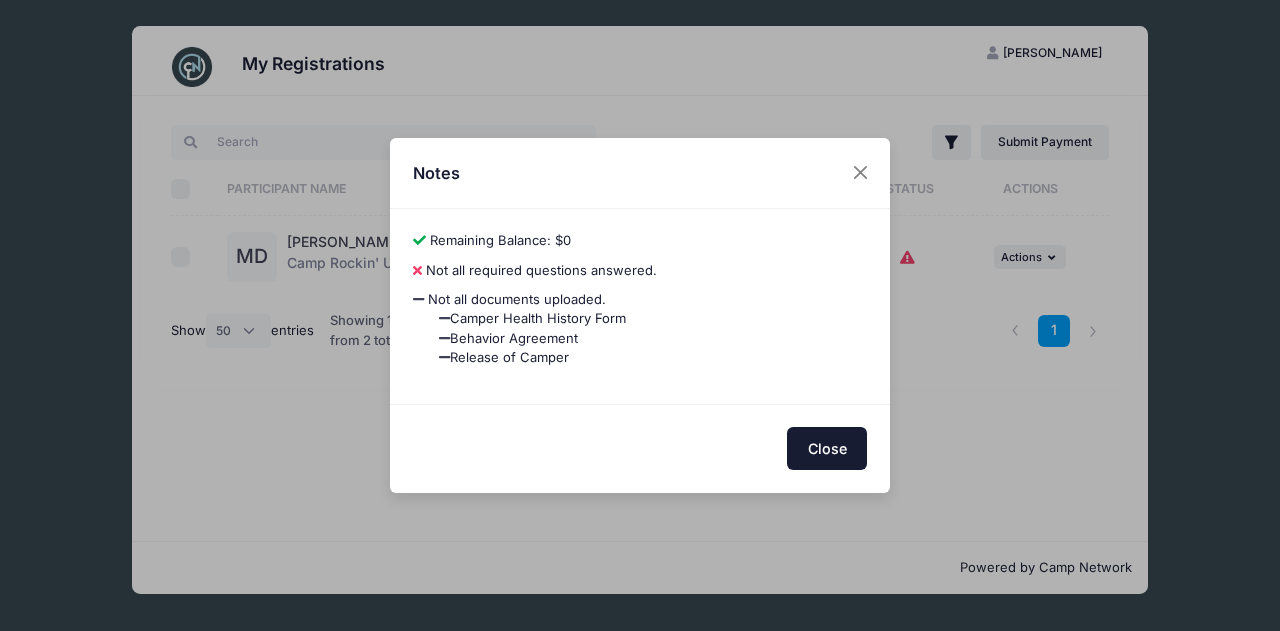 click on "Close" at bounding box center (827, 448) 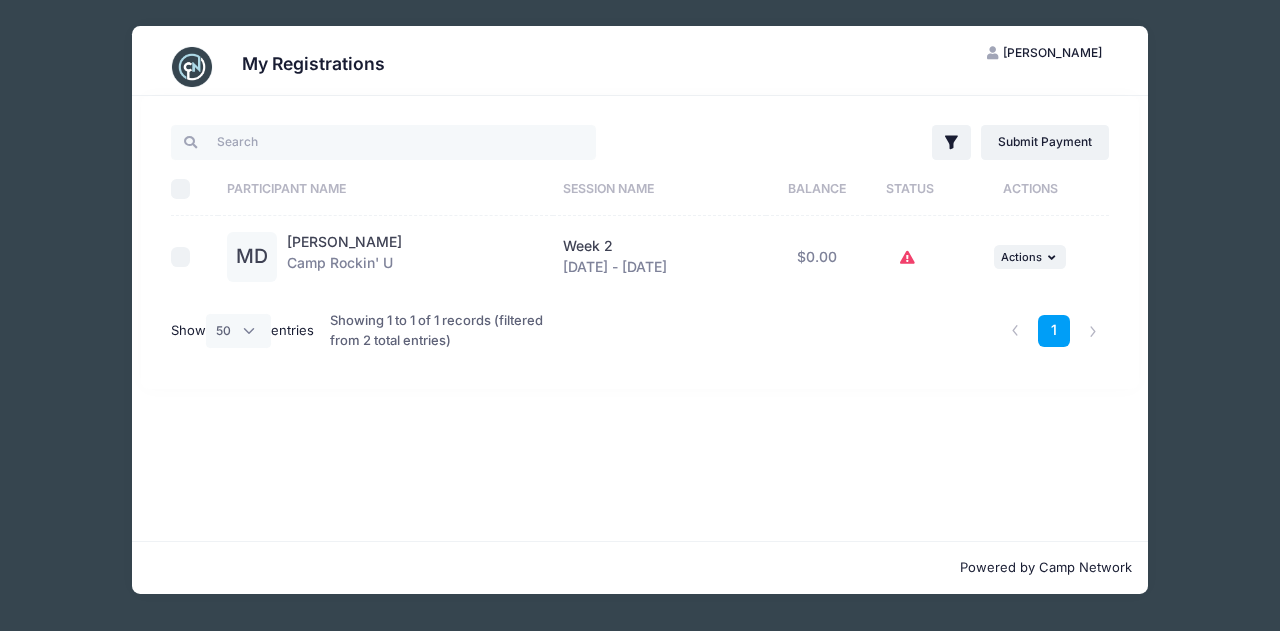 click at bounding box center (181, 257) 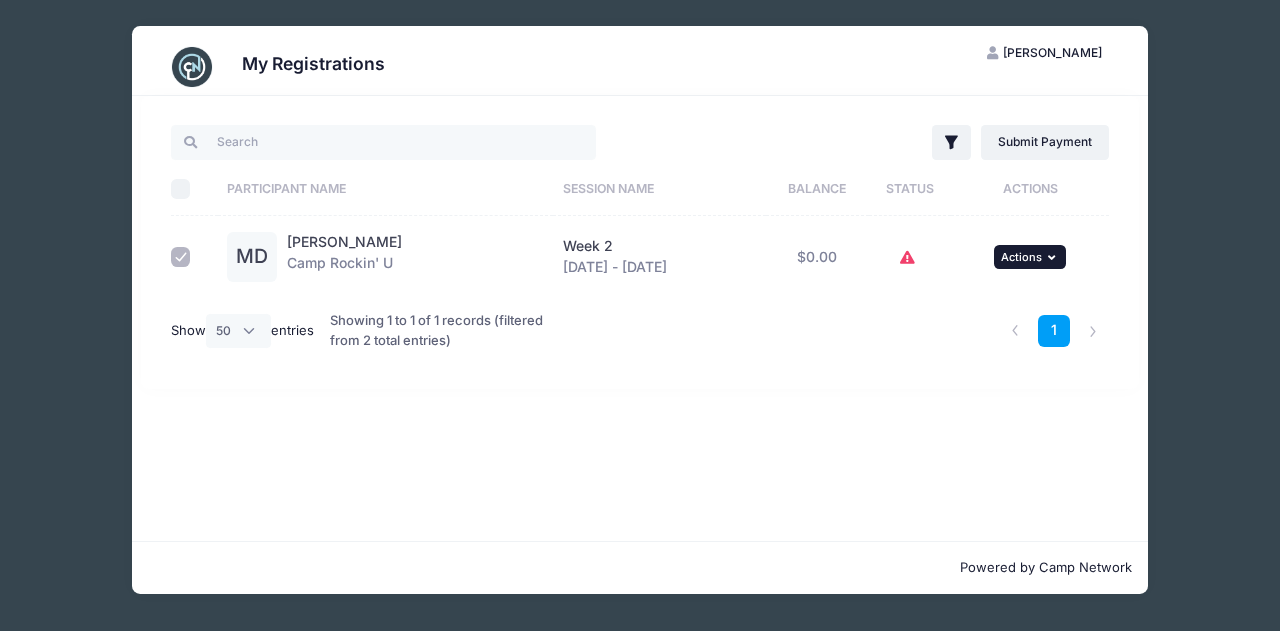 click at bounding box center [1054, 257] 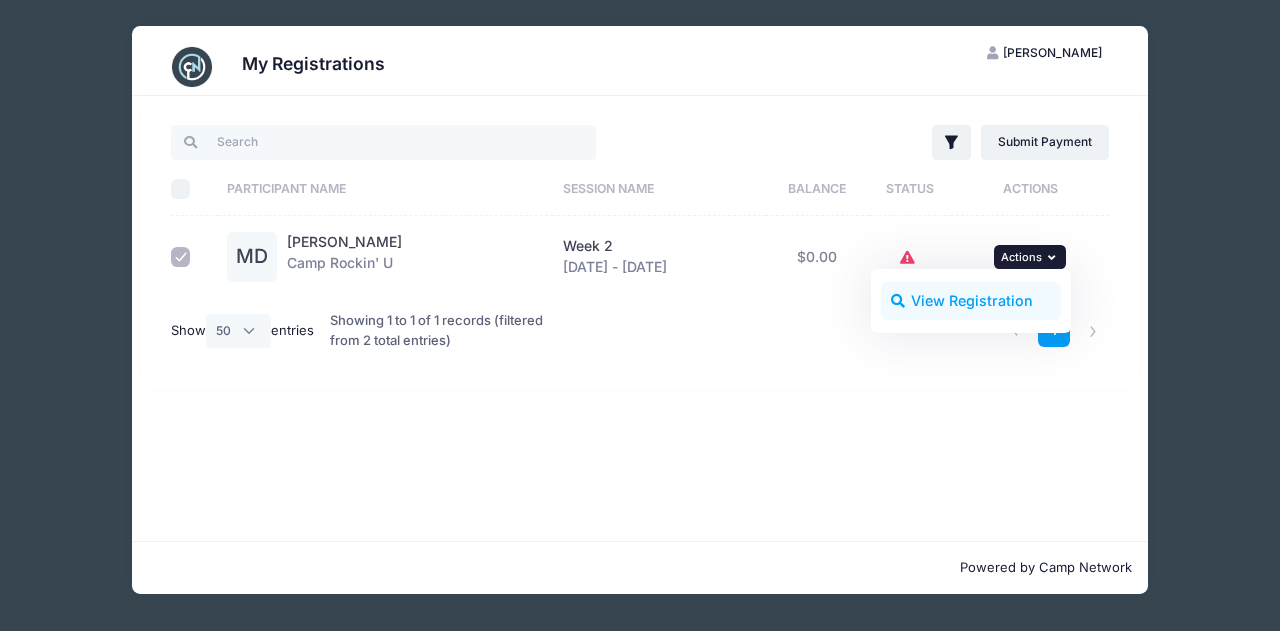 click on "View Registration" at bounding box center [971, 301] 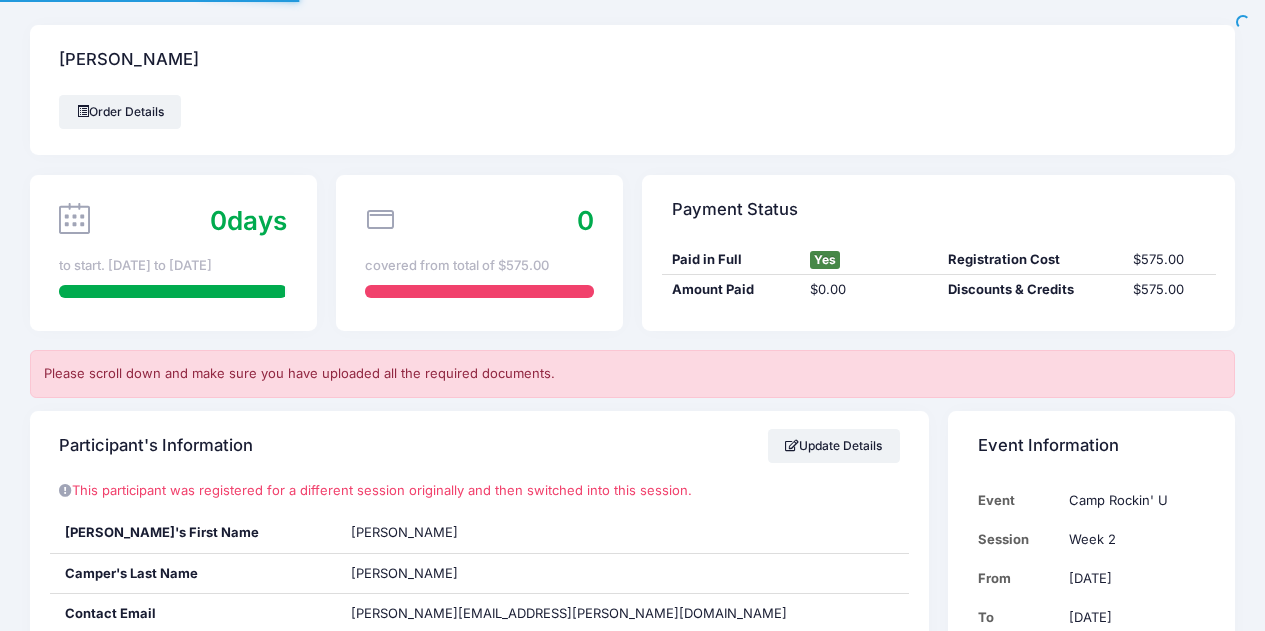 scroll, scrollTop: 0, scrollLeft: 0, axis: both 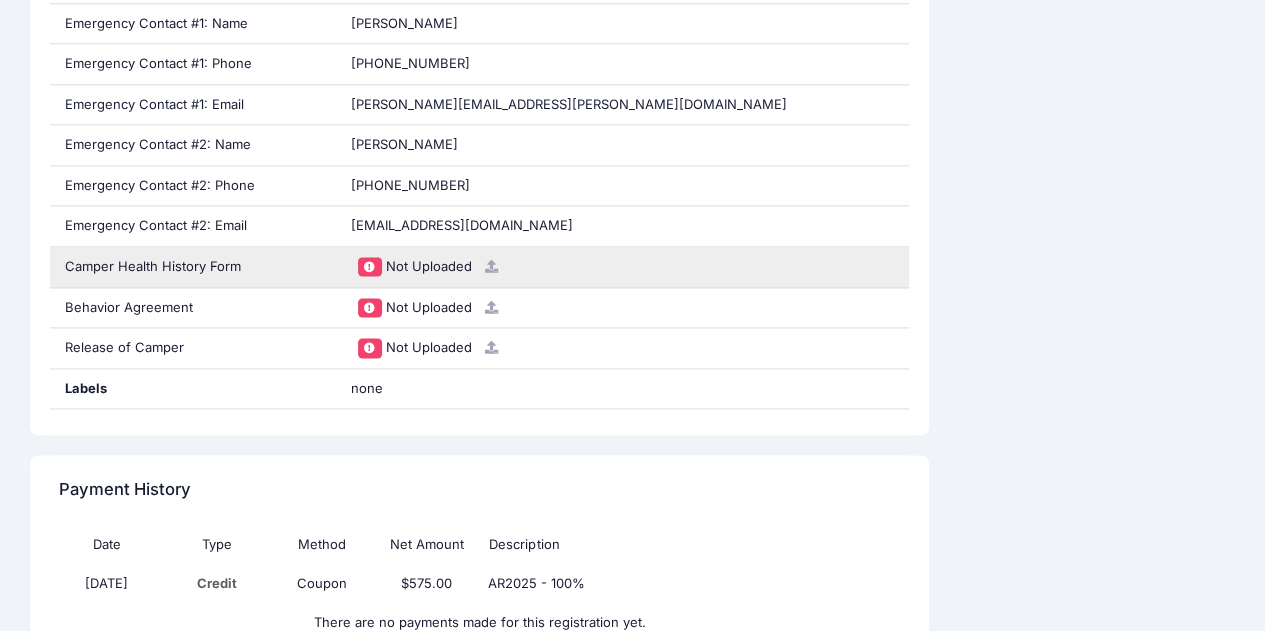 click at bounding box center (491, 266) 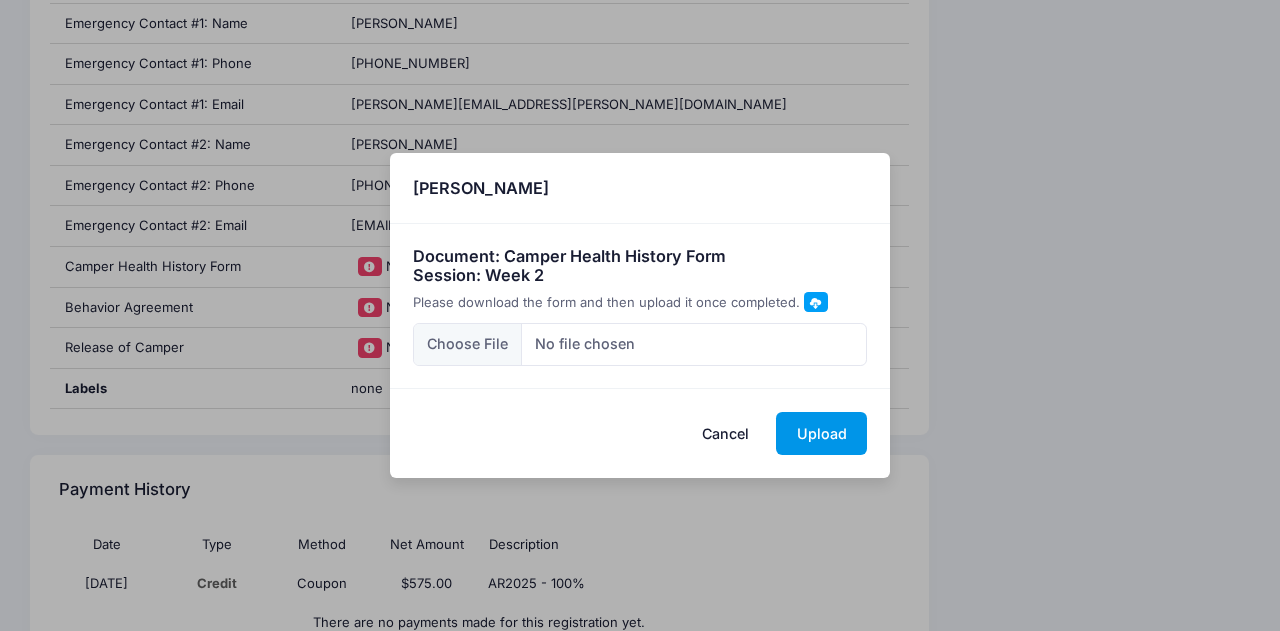 click on "Upload" at bounding box center [821, 433] 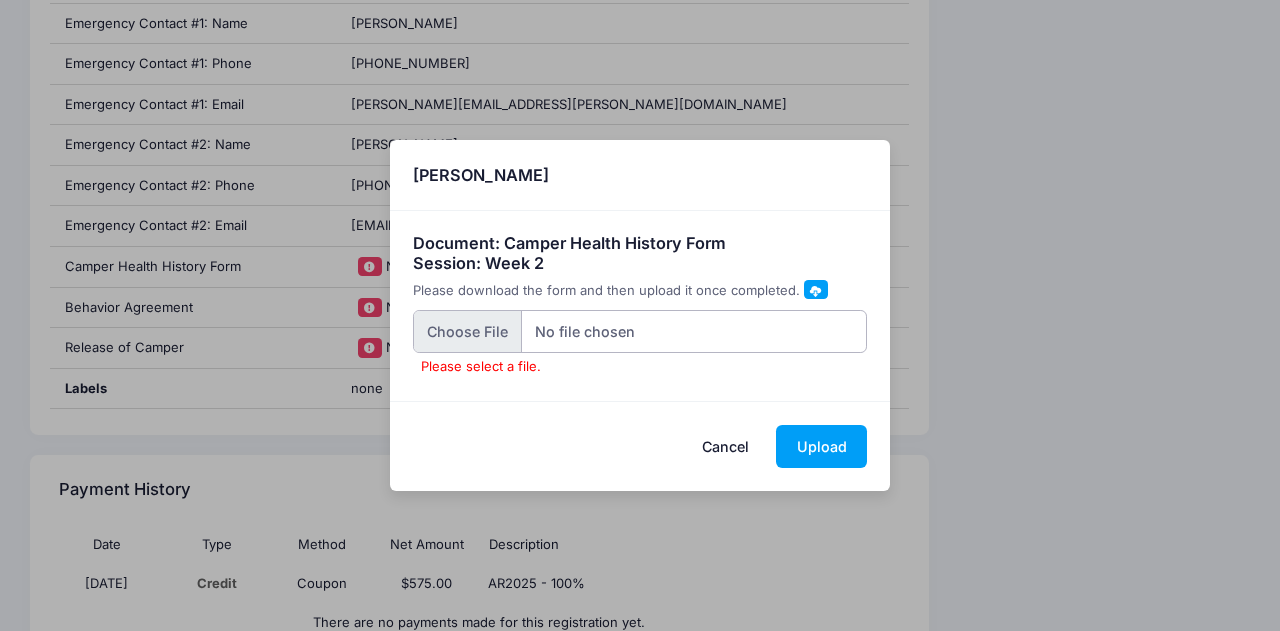click on "Please select a file." at bounding box center [640, 331] 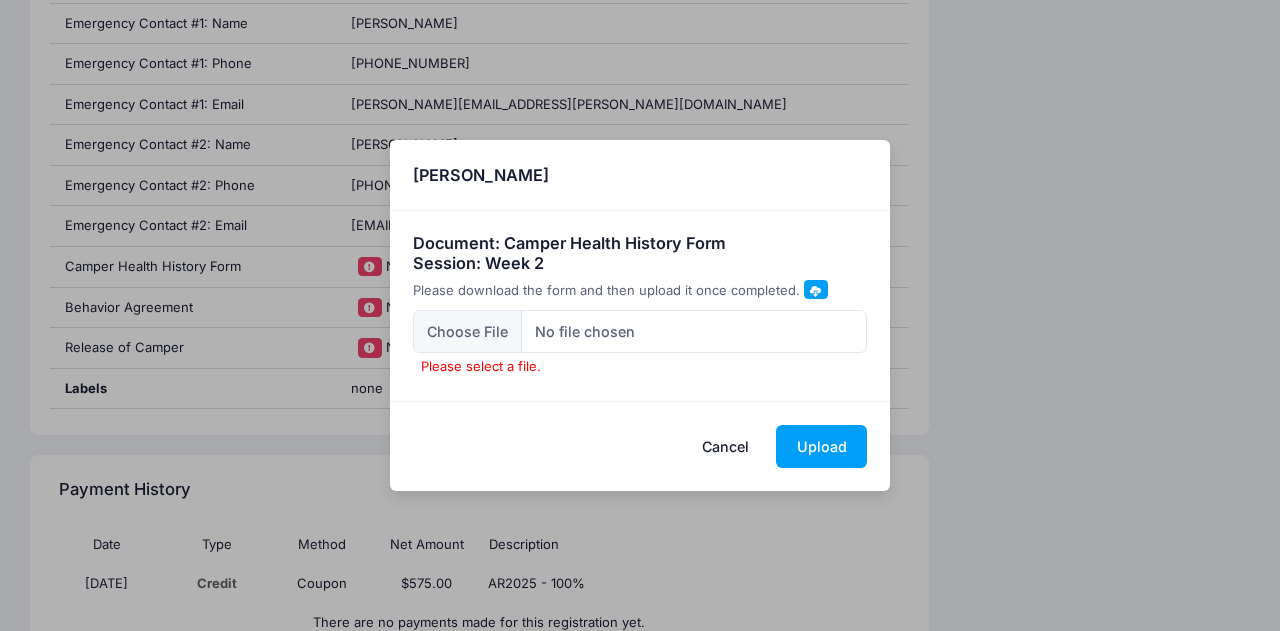 click on "Cancel" at bounding box center (726, 446) 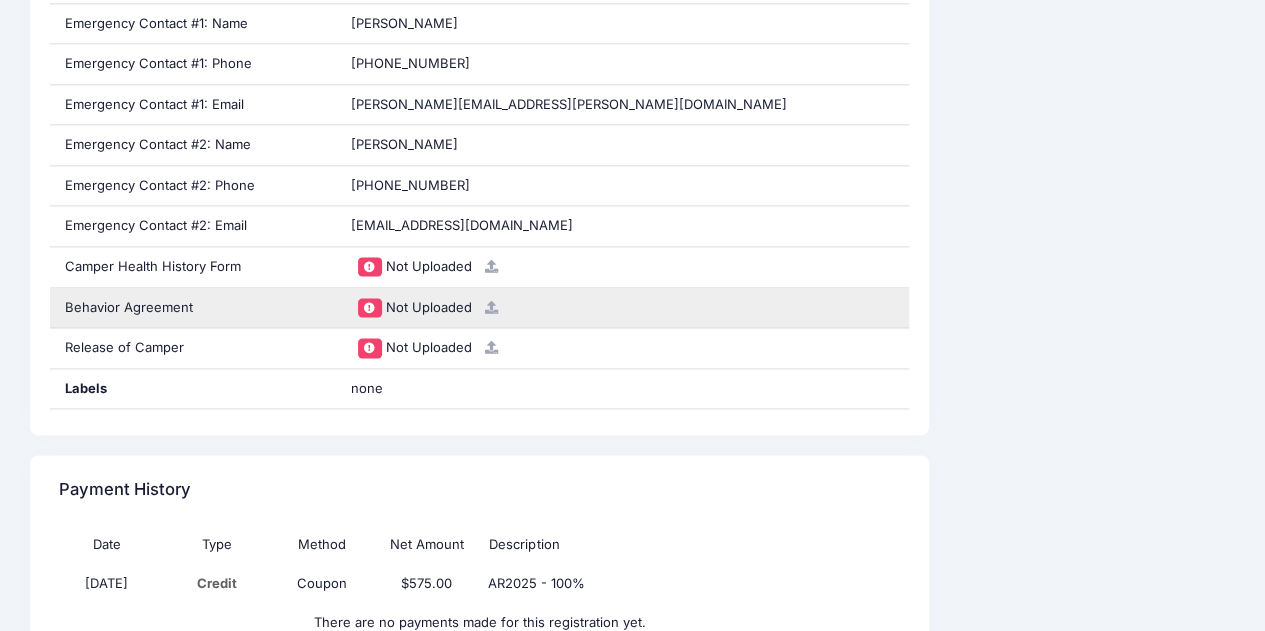 click at bounding box center [488, 307] 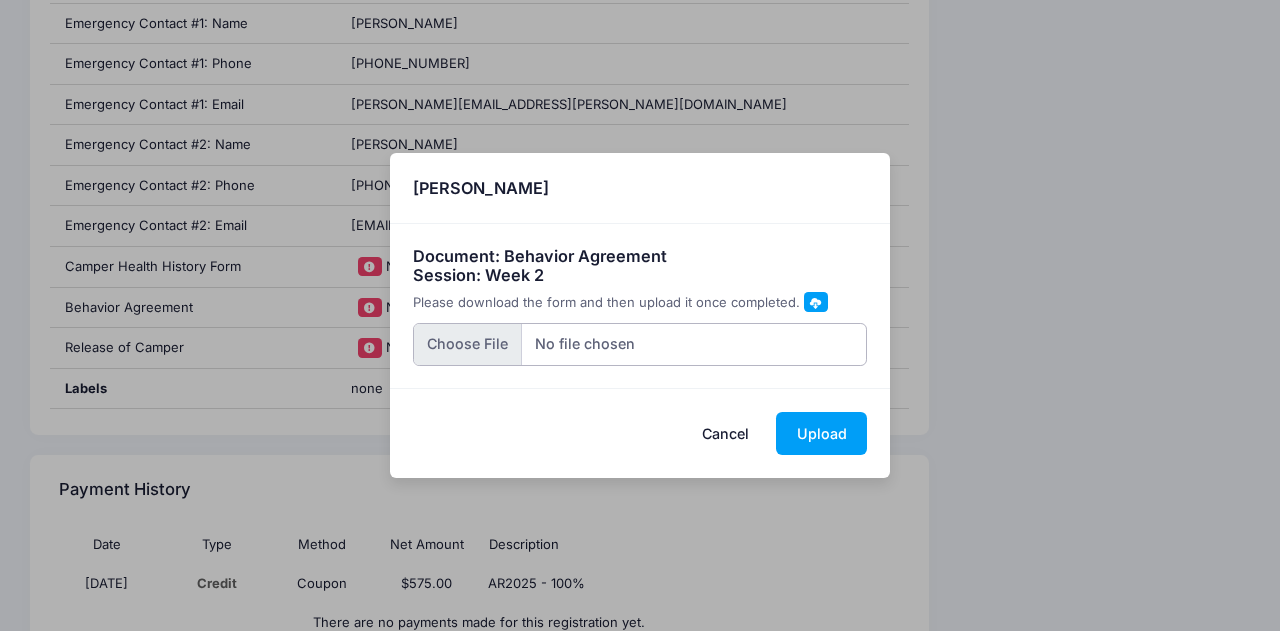 click at bounding box center (640, 344) 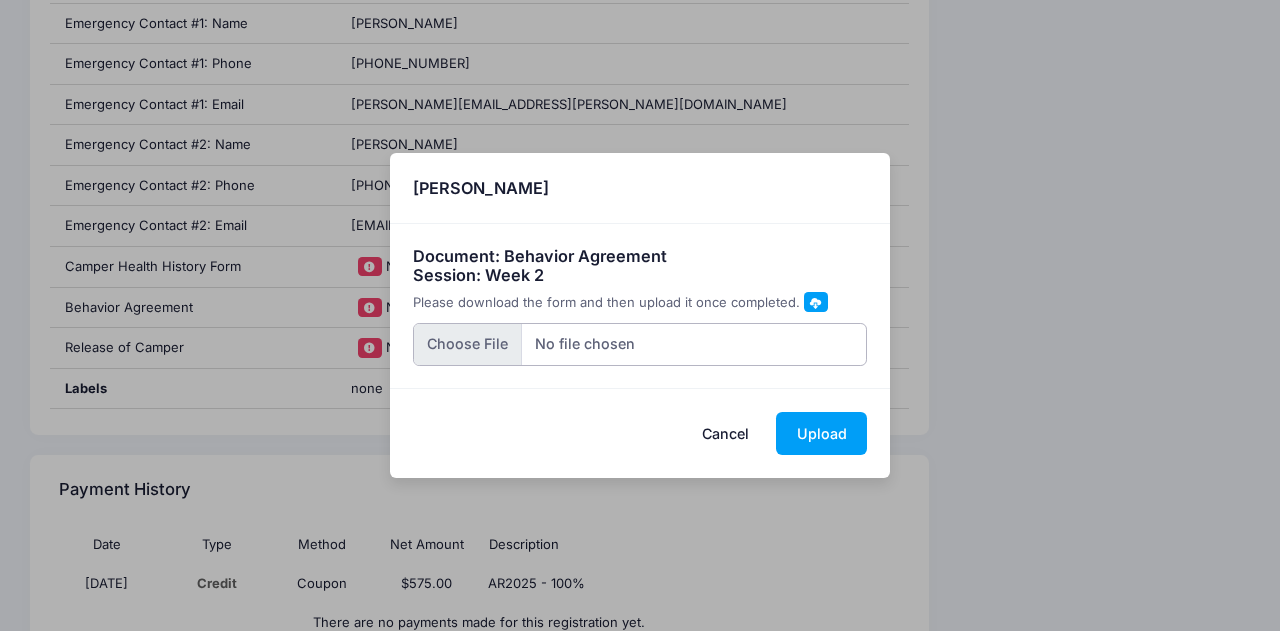 type on "C:\fakepath\2025 Camp RockinU Behavior Aggreement.jpg" 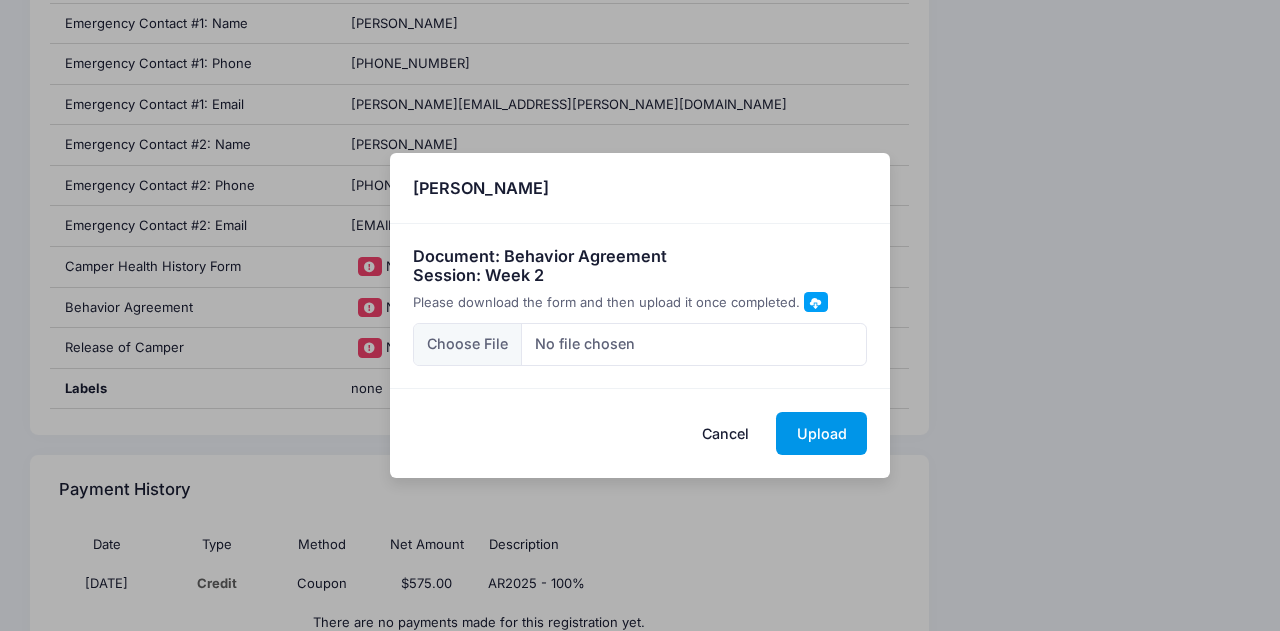 click on "Upload" at bounding box center [821, 433] 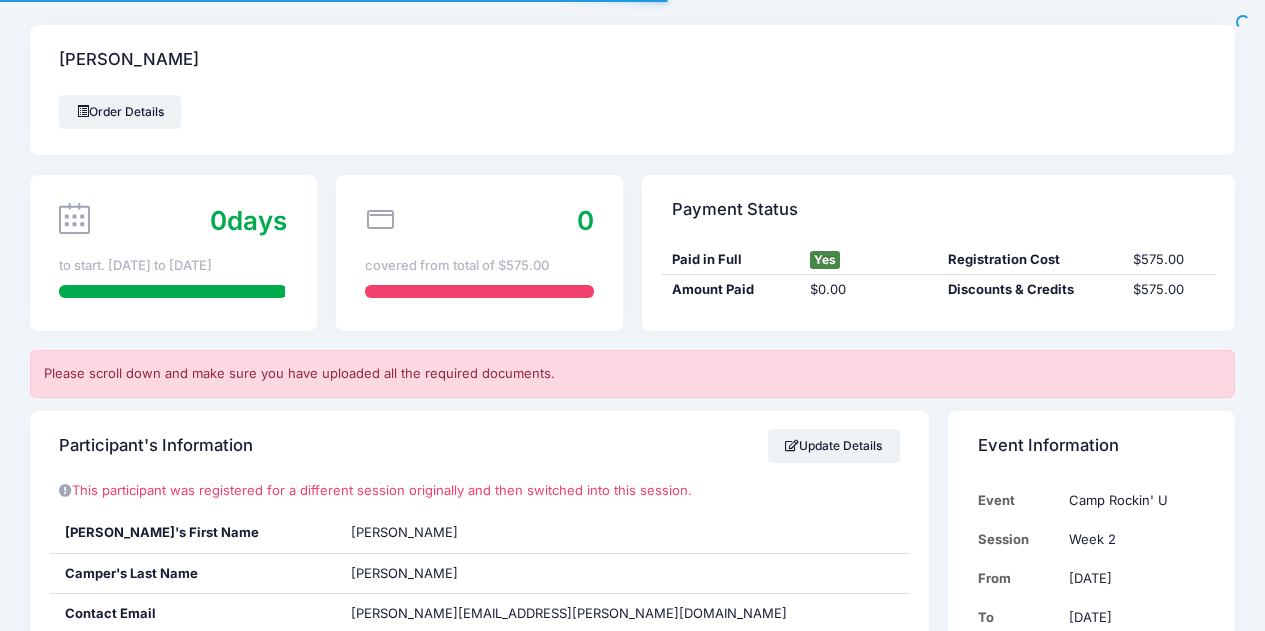 click at bounding box center [491, 1545] 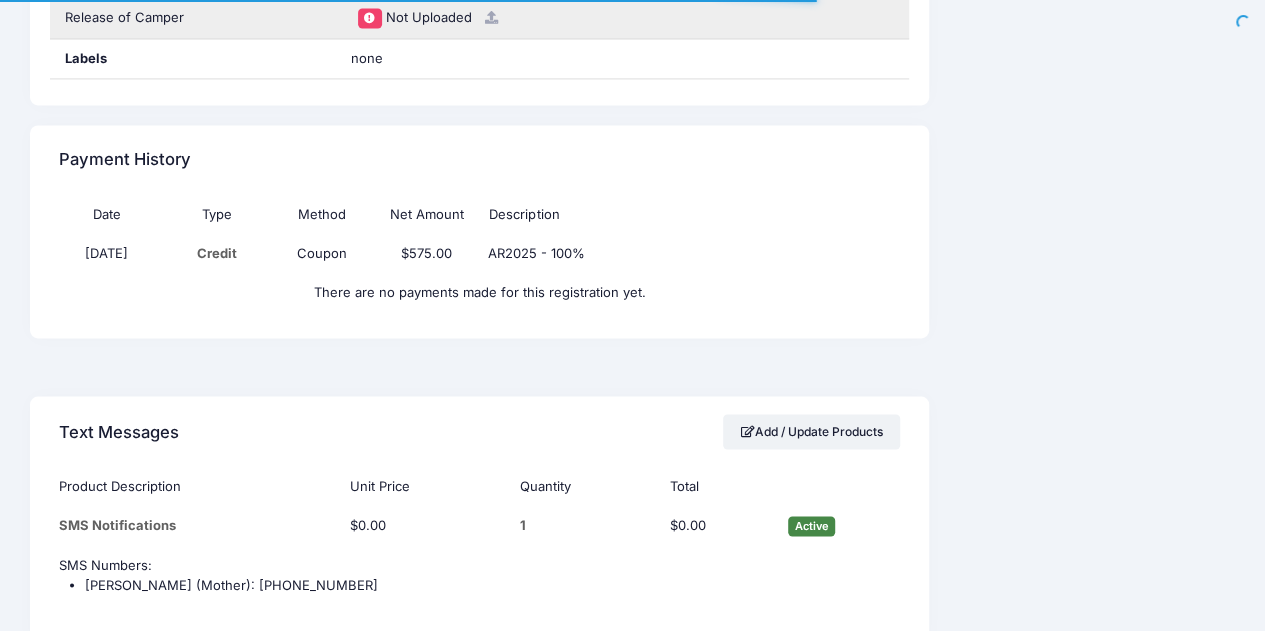 scroll, scrollTop: 1528, scrollLeft: 0, axis: vertical 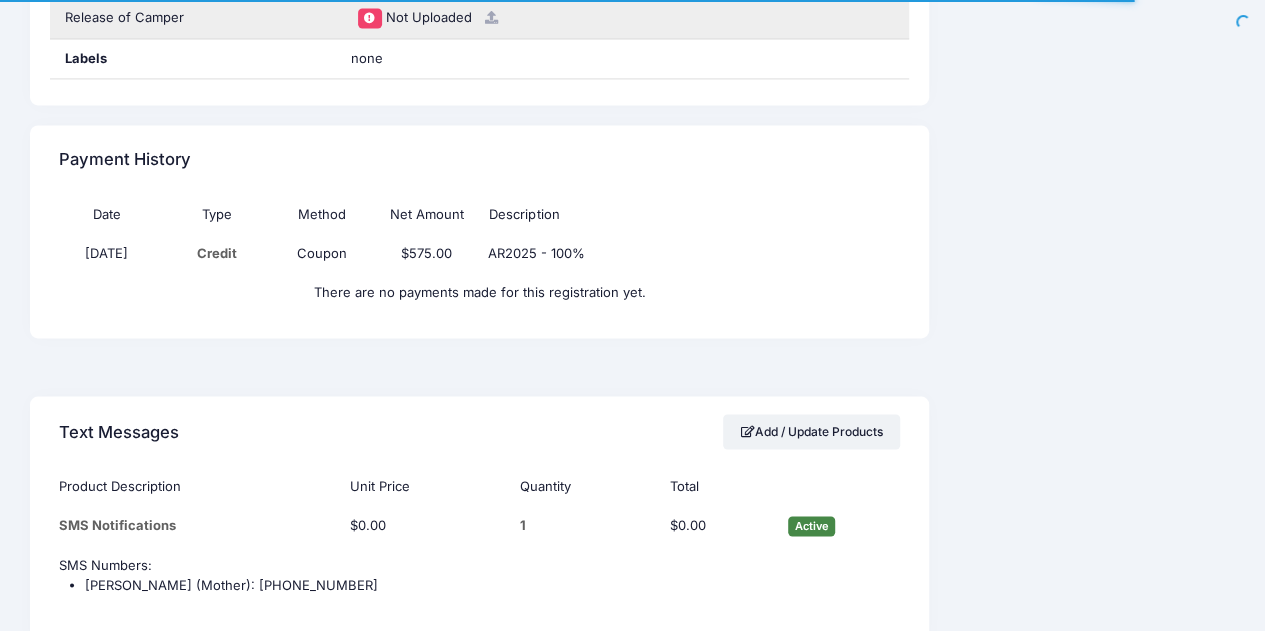 click at bounding box center [491, 17] 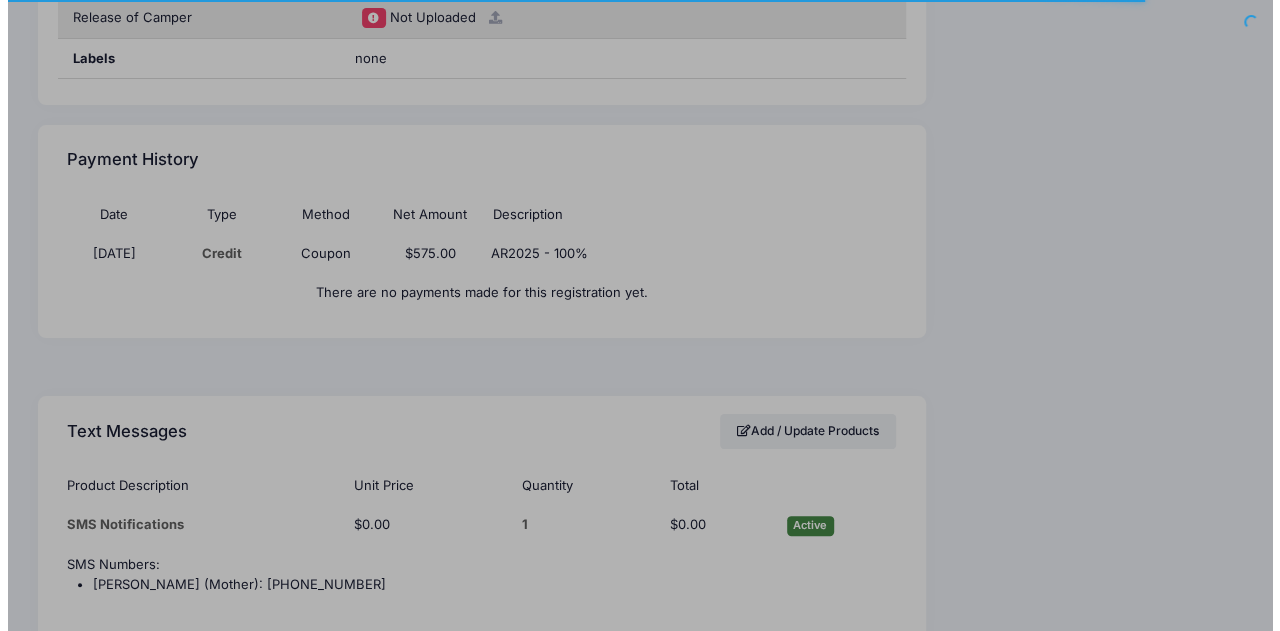scroll, scrollTop: 1198, scrollLeft: 0, axis: vertical 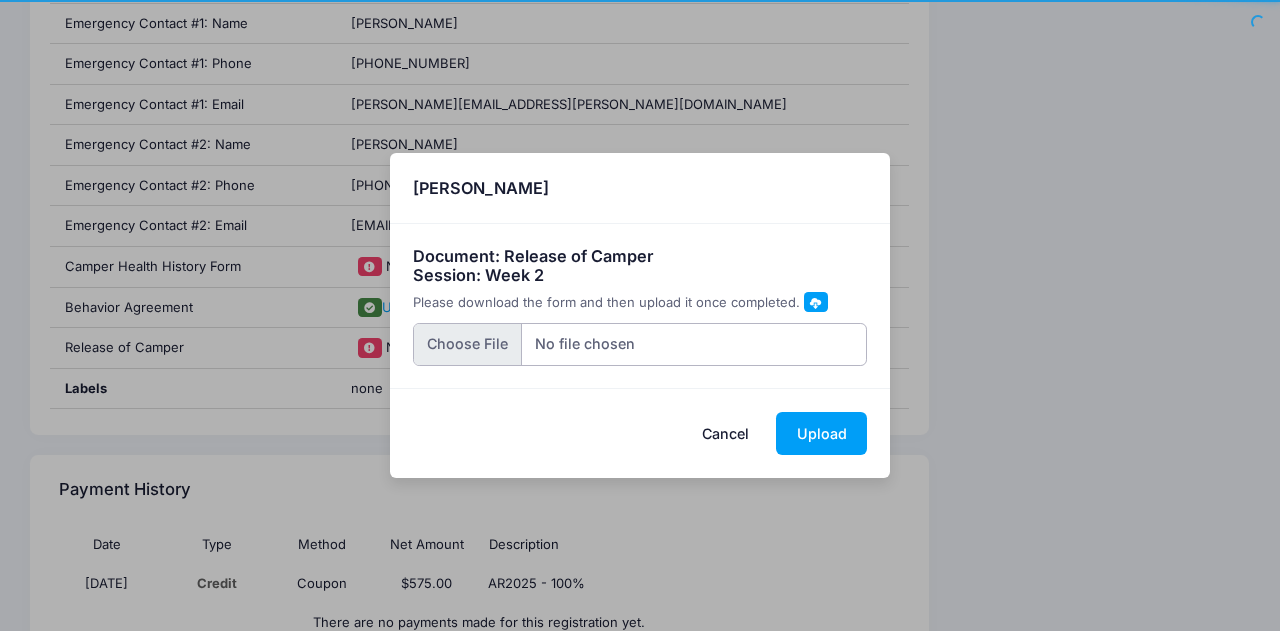 click at bounding box center (640, 344) 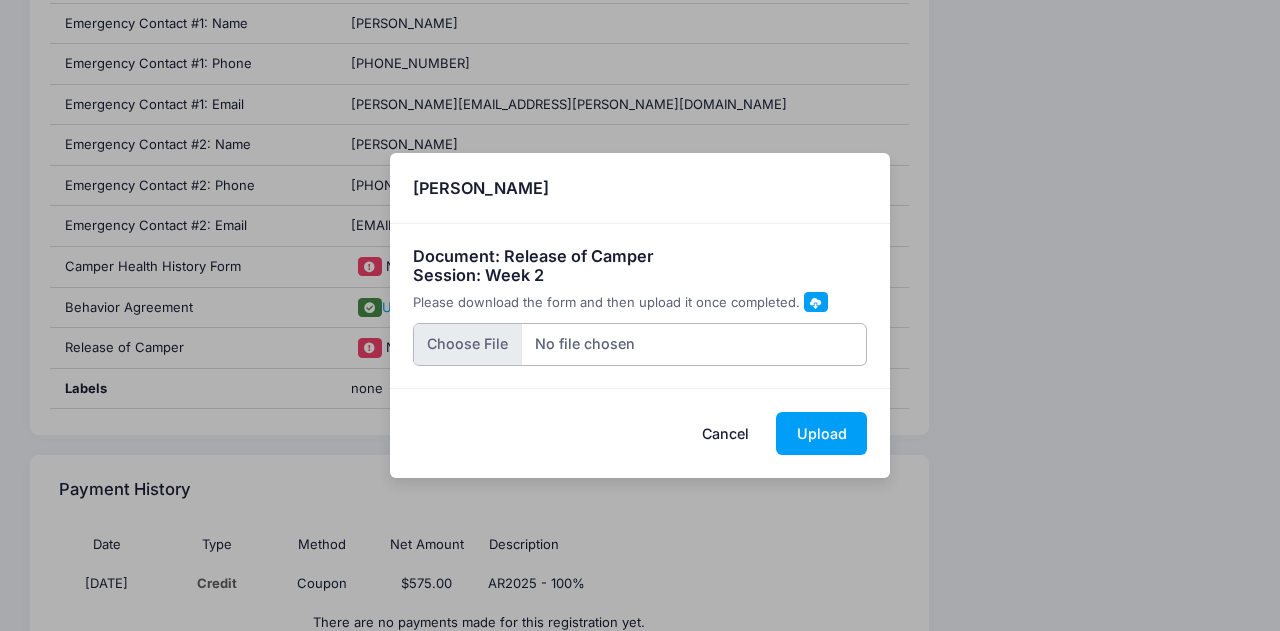 type on "C:\fakepath\2025 Camp RockinU Release of Campers.pdf" 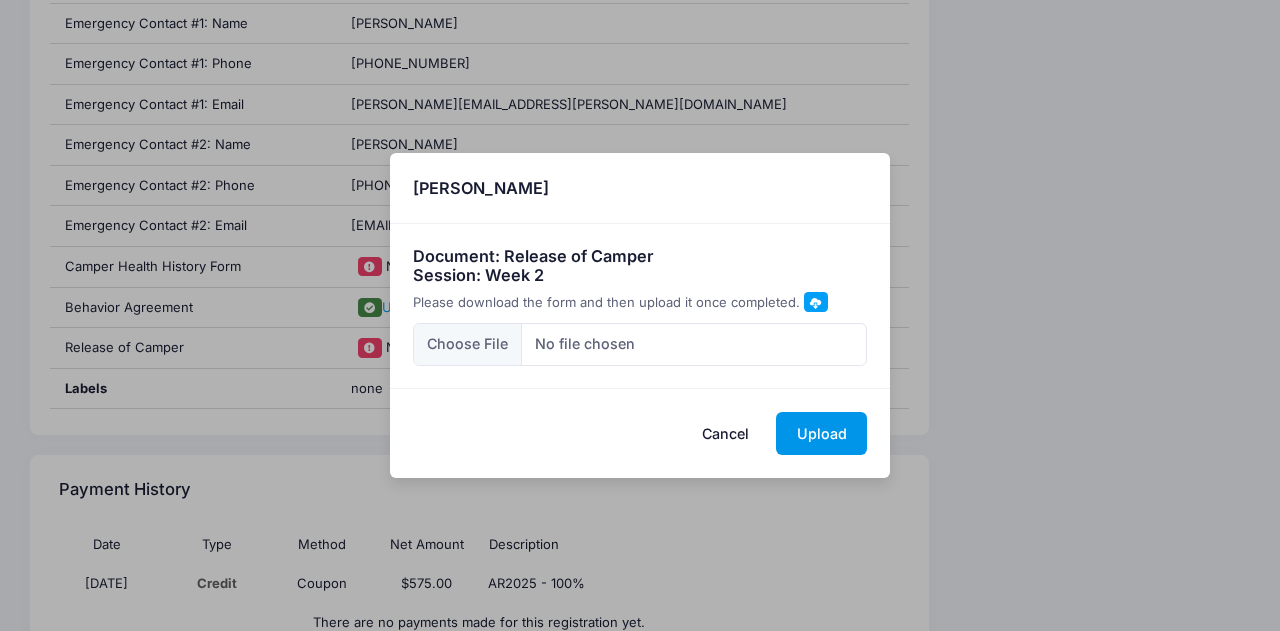 click on "Upload" at bounding box center [821, 433] 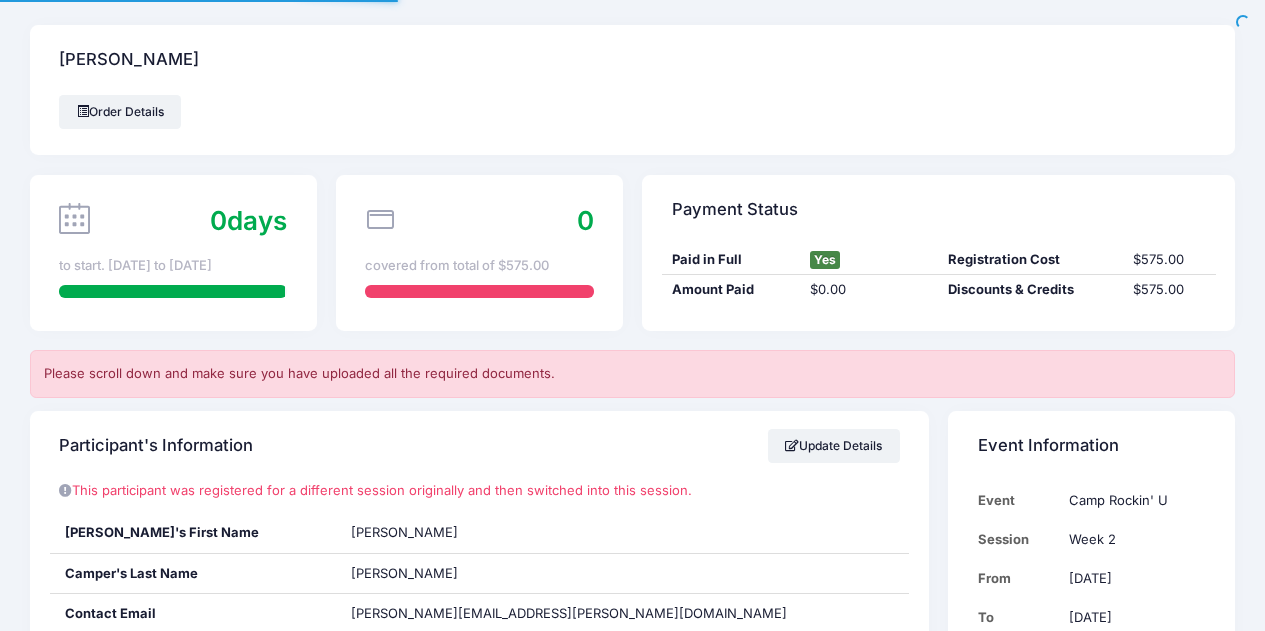 scroll, scrollTop: 1186, scrollLeft: 0, axis: vertical 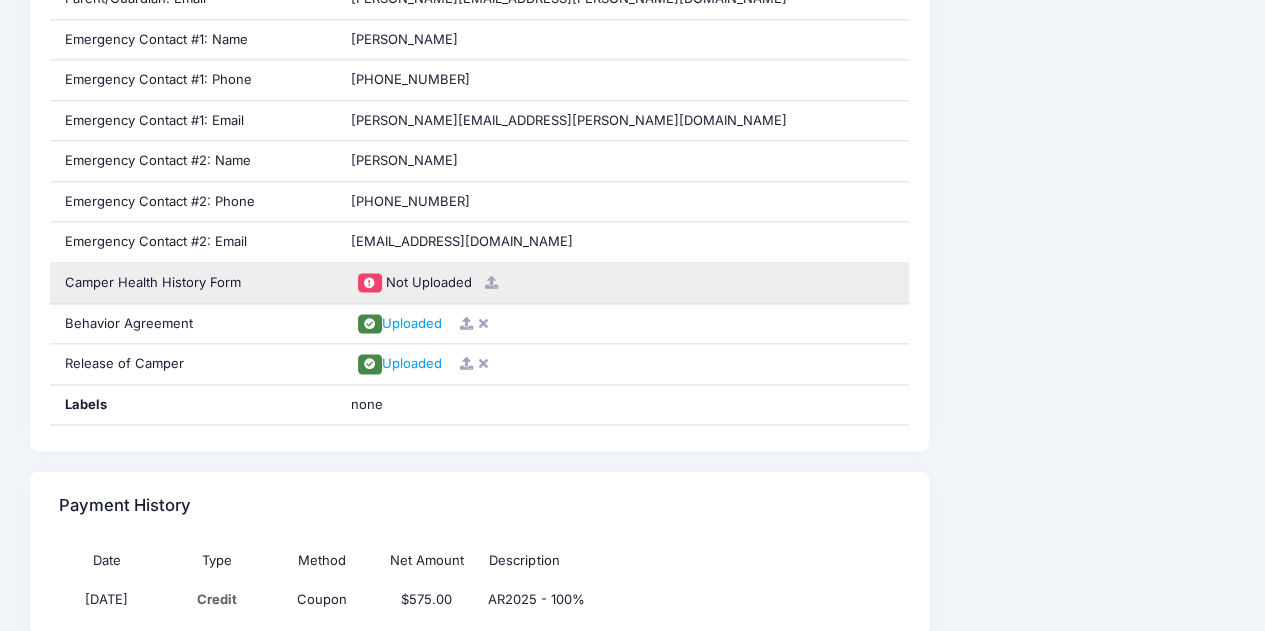 click at bounding box center [491, 282] 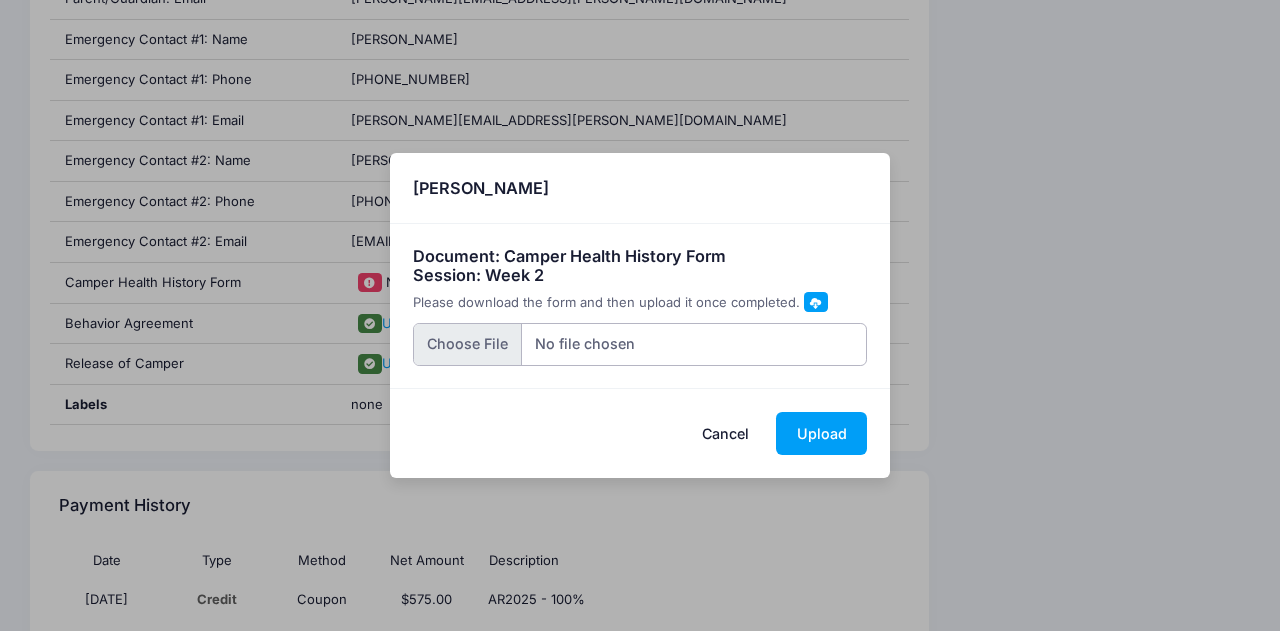 click at bounding box center [640, 344] 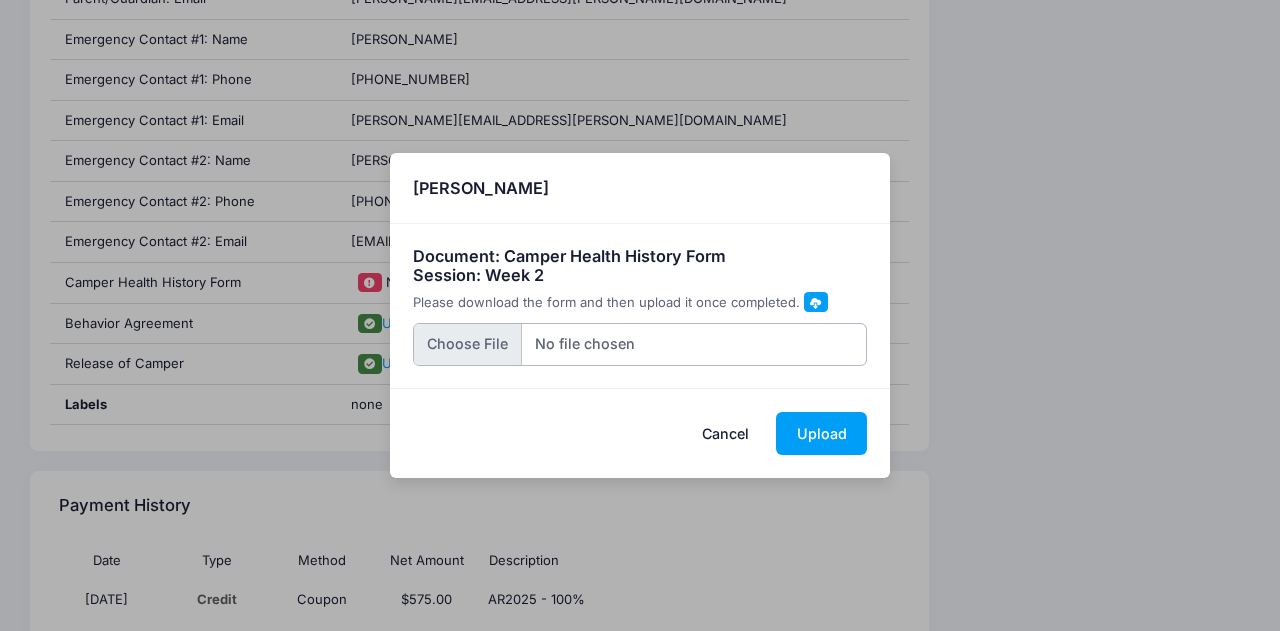 type on "C:\fakepath\2025 Camper Health History Form.pdf" 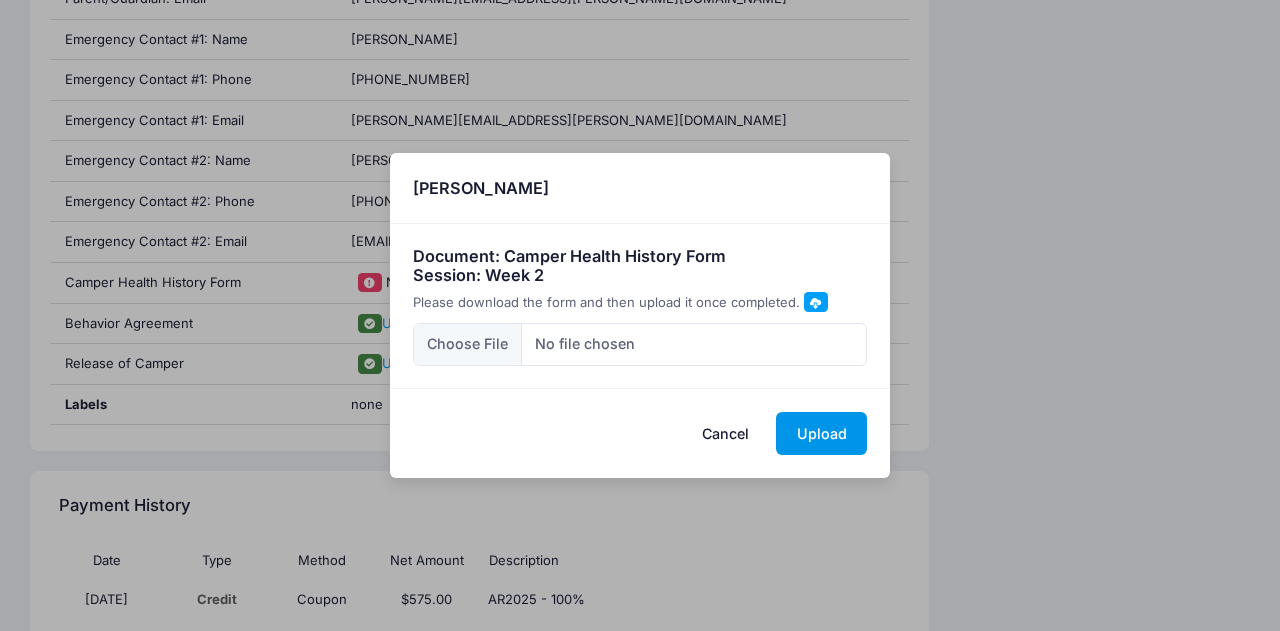 click on "Upload" at bounding box center [821, 433] 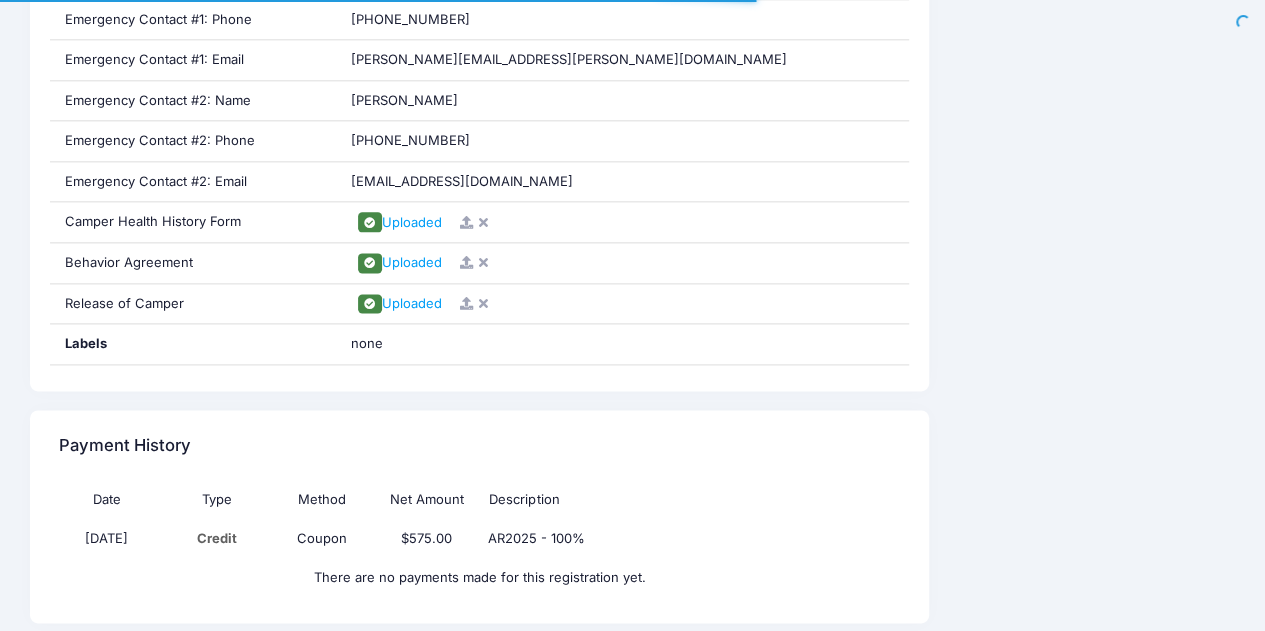 scroll, scrollTop: 1182, scrollLeft: 0, axis: vertical 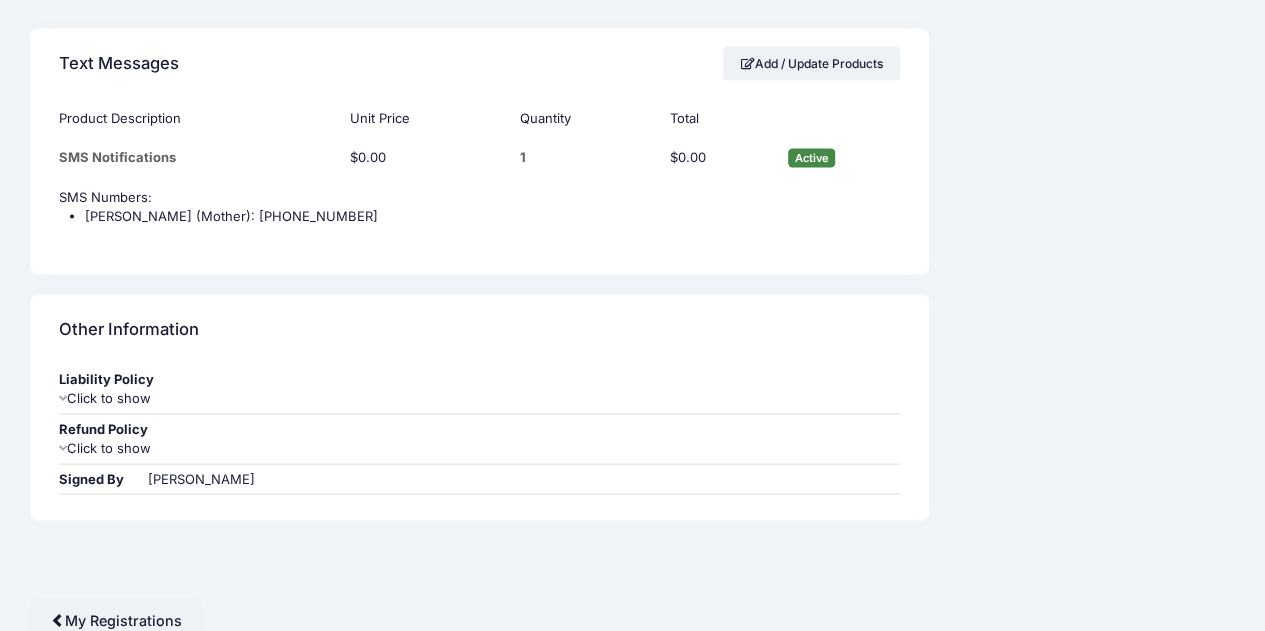 click at bounding box center [63, 447] 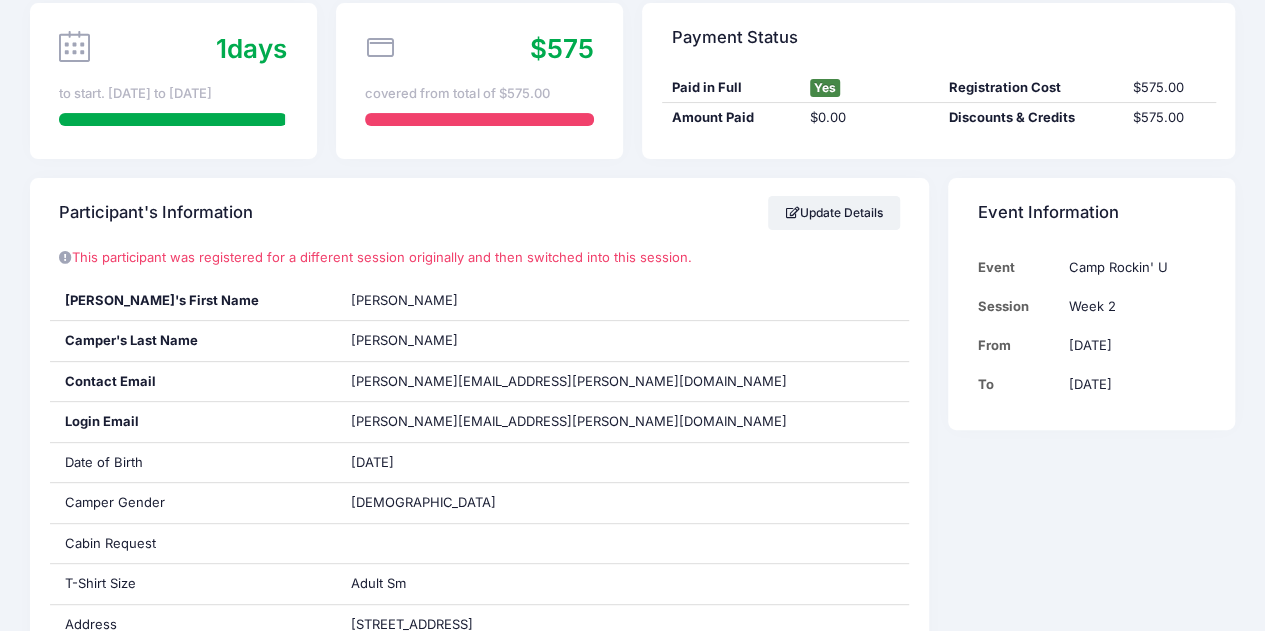 scroll, scrollTop: 176, scrollLeft: 0, axis: vertical 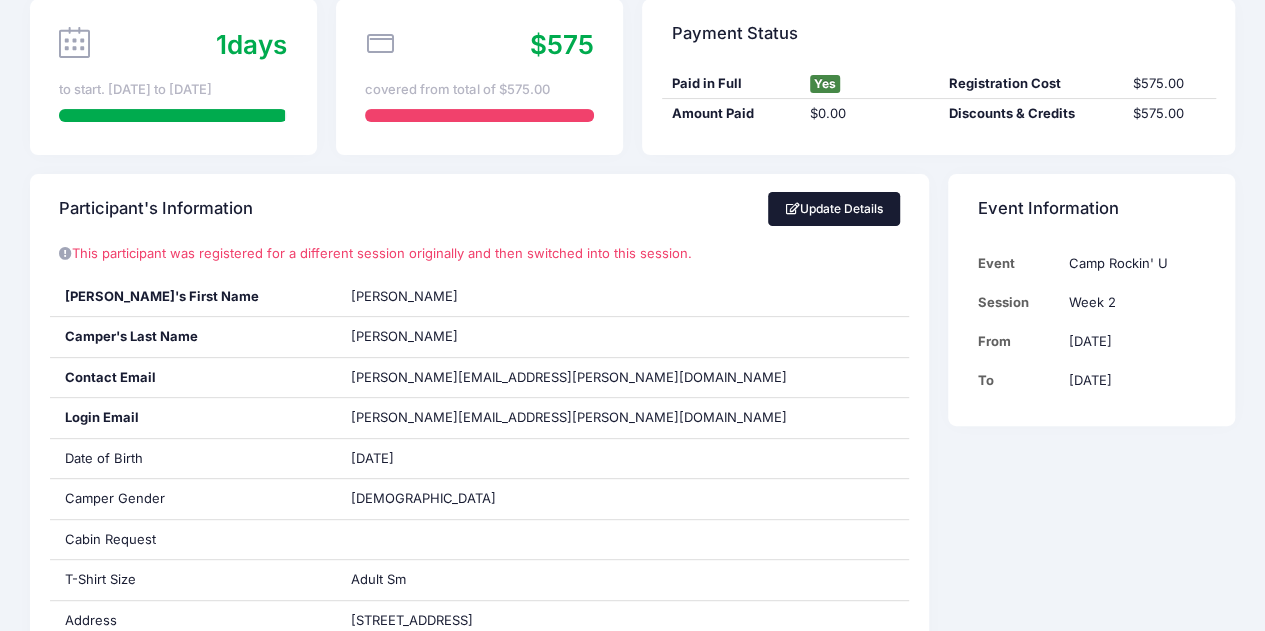 click on "Update Details" at bounding box center (834, 209) 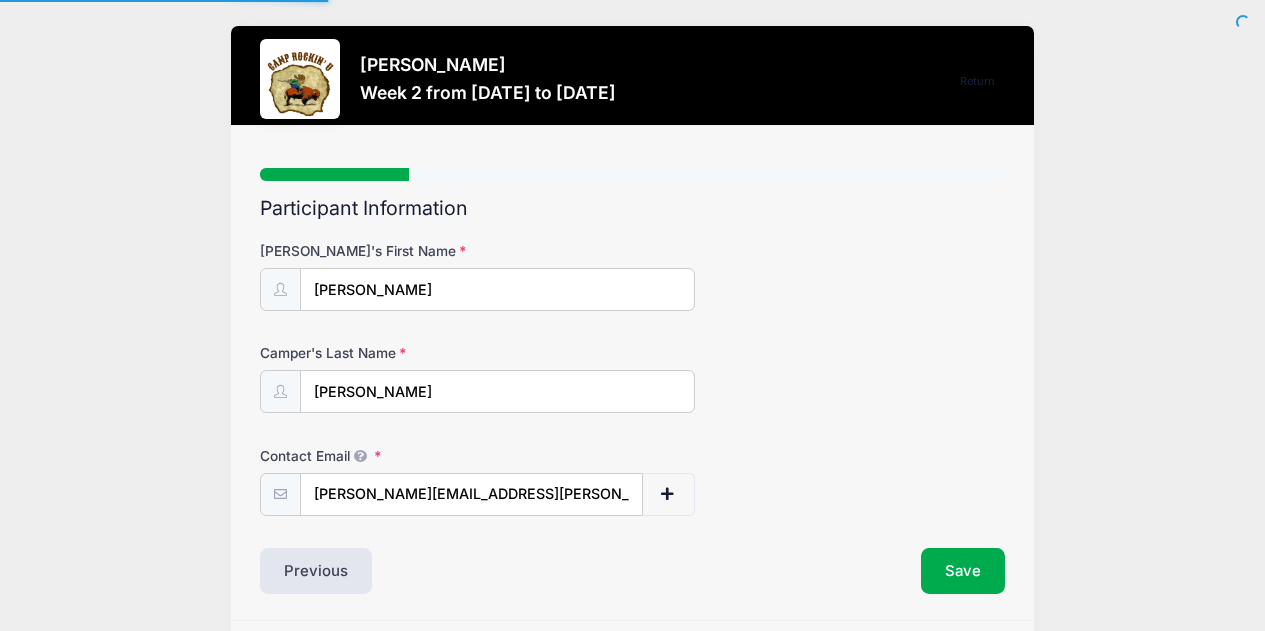 scroll, scrollTop: 0, scrollLeft: 0, axis: both 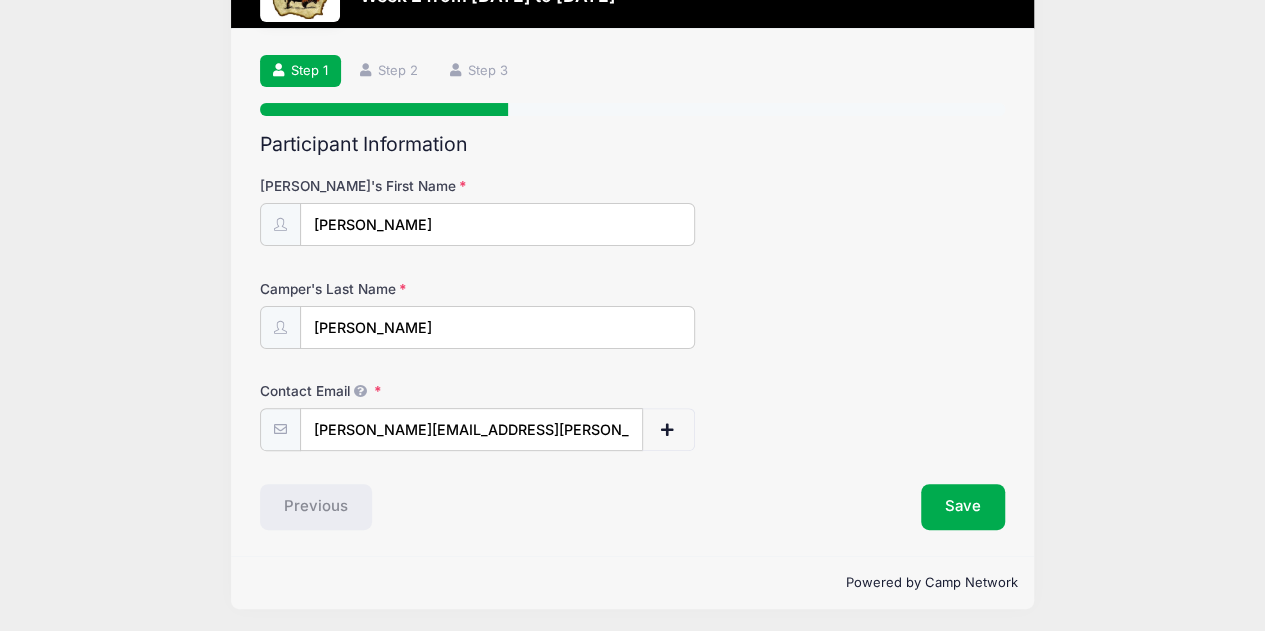 click on "Marcus DeOliveira
Week 2 from 07/13 to 07/18/2025
Return
Step  1 /7
Return
Step 1
Step 2
Step 3
Participant Information
Marcus NN" at bounding box center [632, 269] 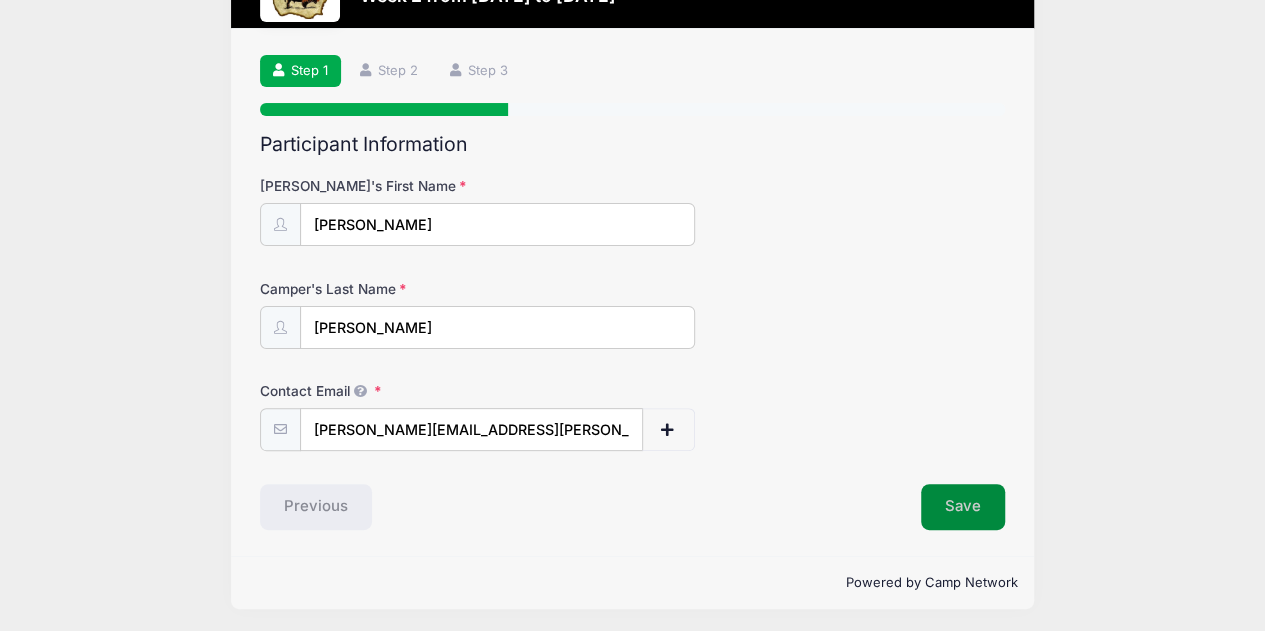 click on "Save" at bounding box center [963, 507] 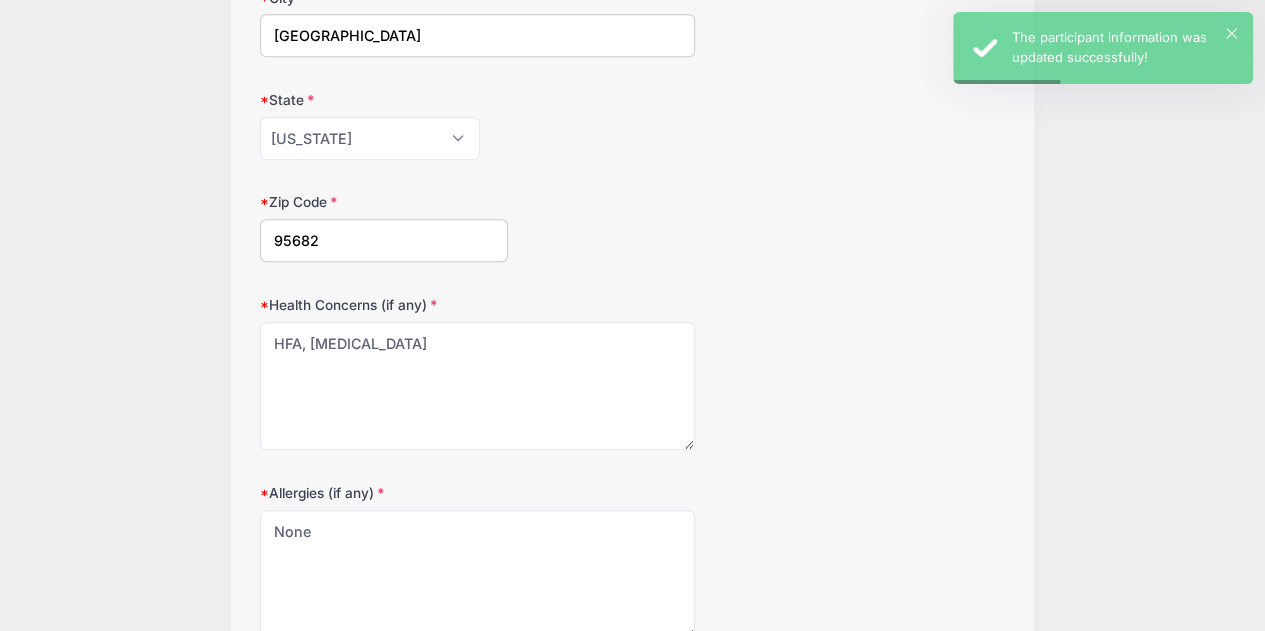 scroll, scrollTop: 806, scrollLeft: 0, axis: vertical 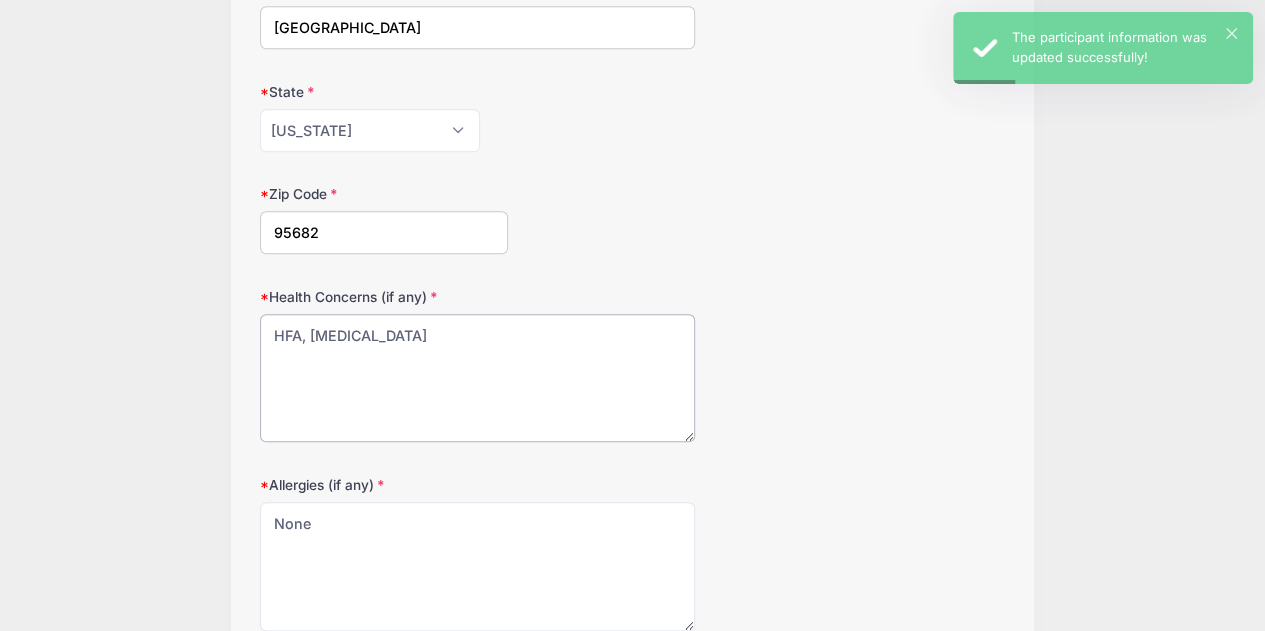 click on "HFA, ADHD" at bounding box center (477, 378) 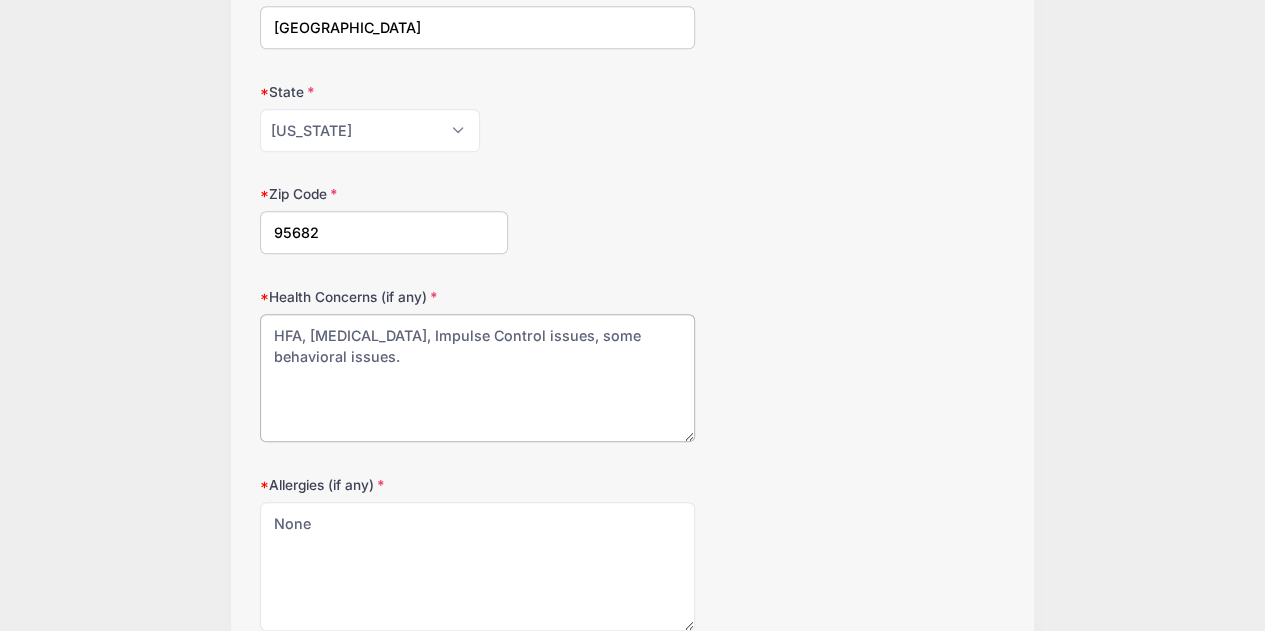scroll, scrollTop: 981, scrollLeft: 0, axis: vertical 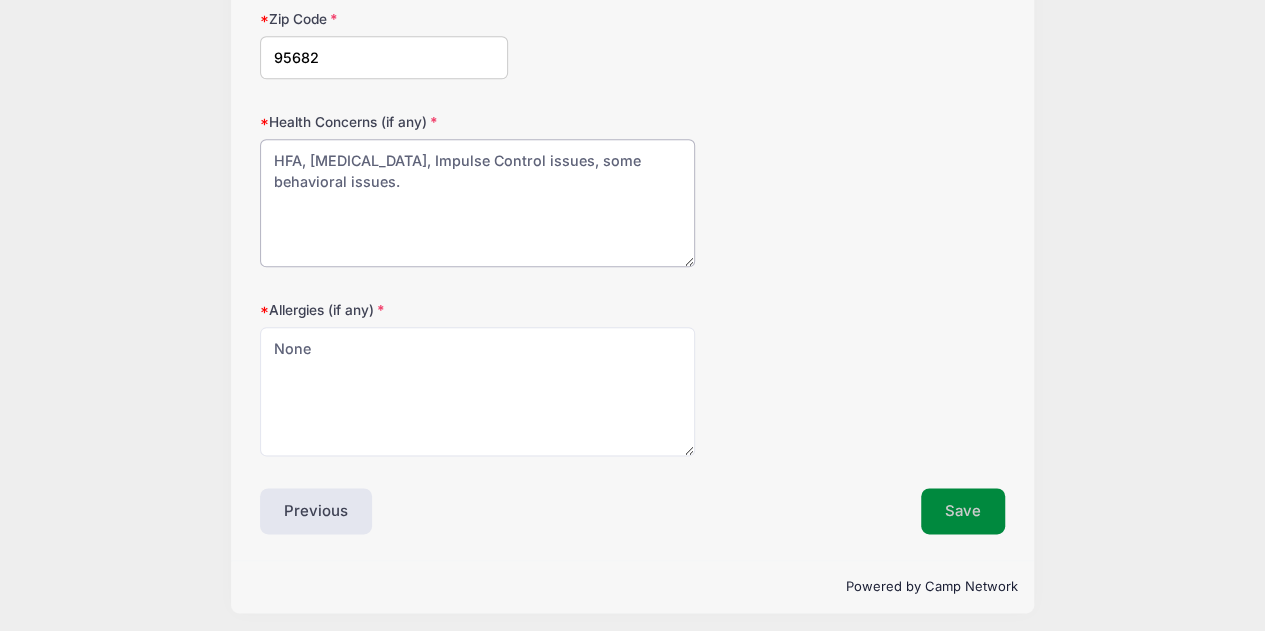 type on "HFA, [MEDICAL_DATA], Impulse Control issues, some behavioral issues." 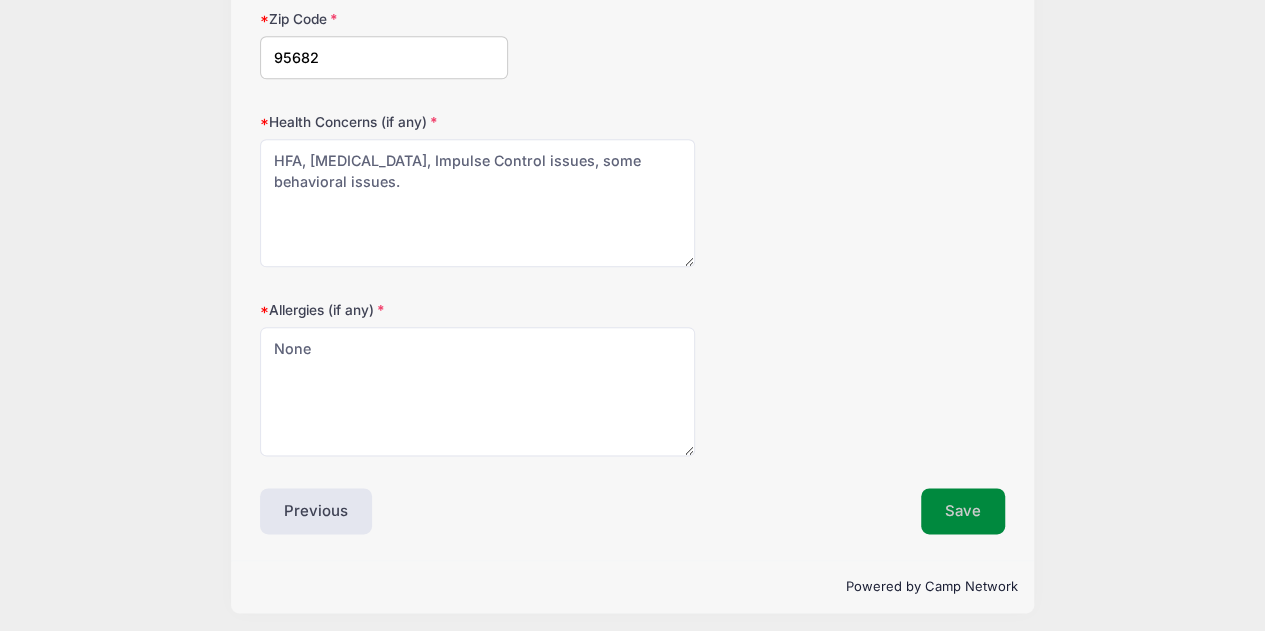click on "Save" at bounding box center (963, 511) 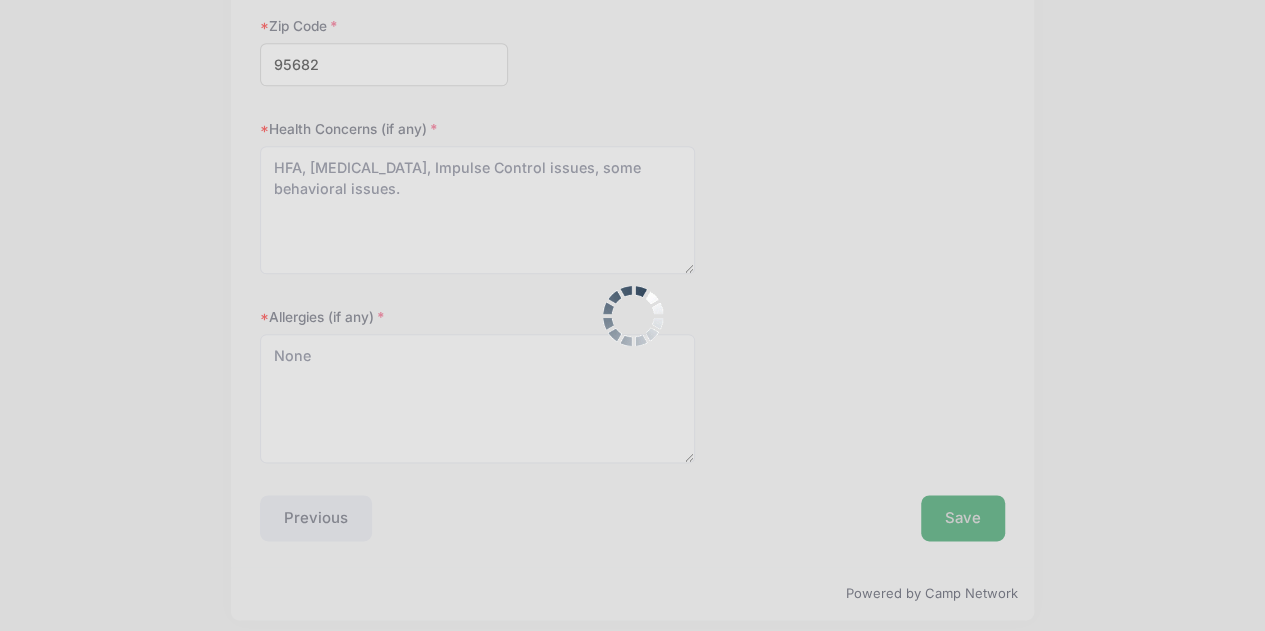 scroll, scrollTop: 168, scrollLeft: 0, axis: vertical 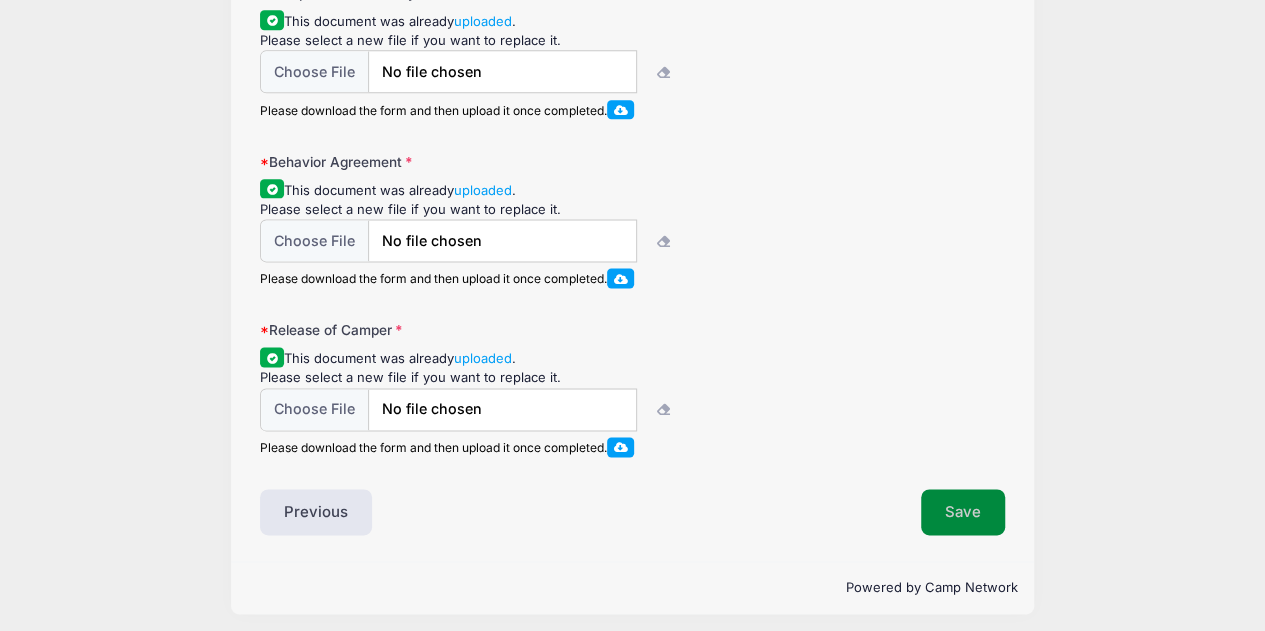 click on "Save" at bounding box center [963, 512] 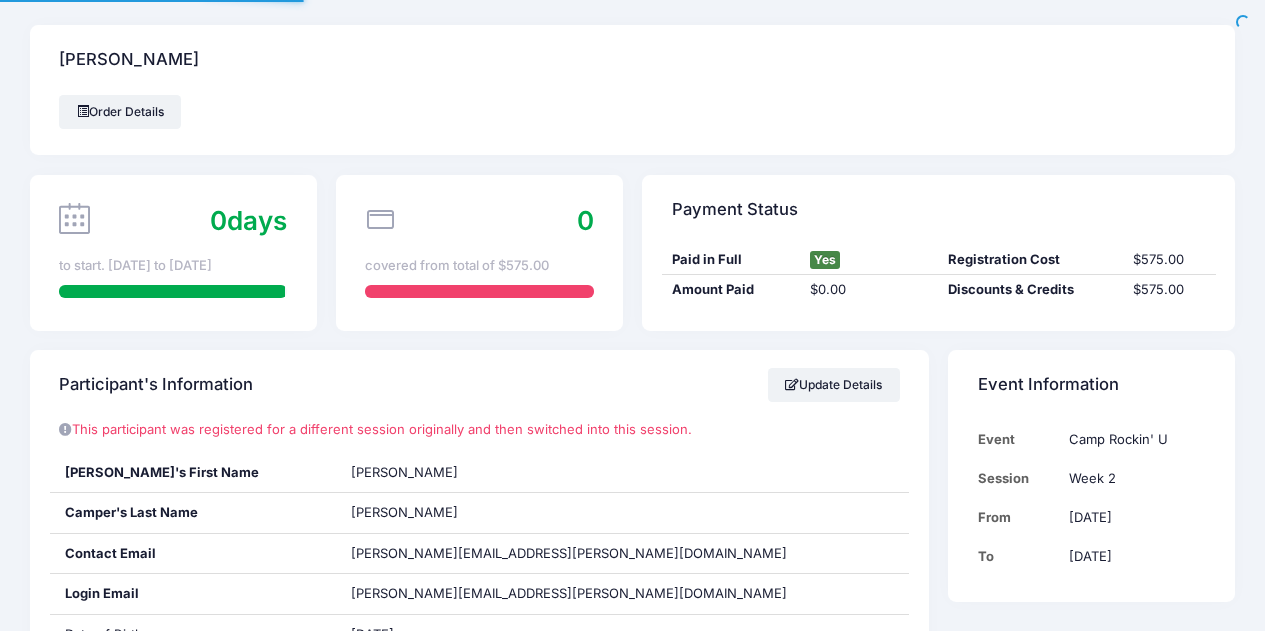 scroll, scrollTop: 0, scrollLeft: 0, axis: both 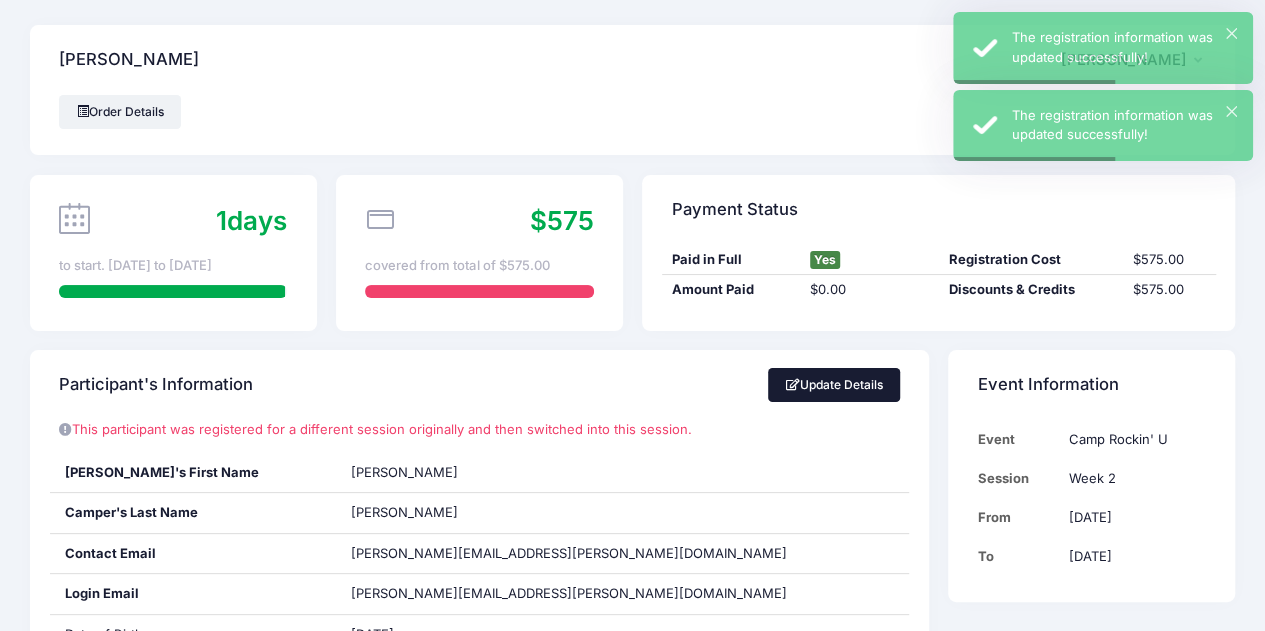 click on "Update Details" at bounding box center (834, 385) 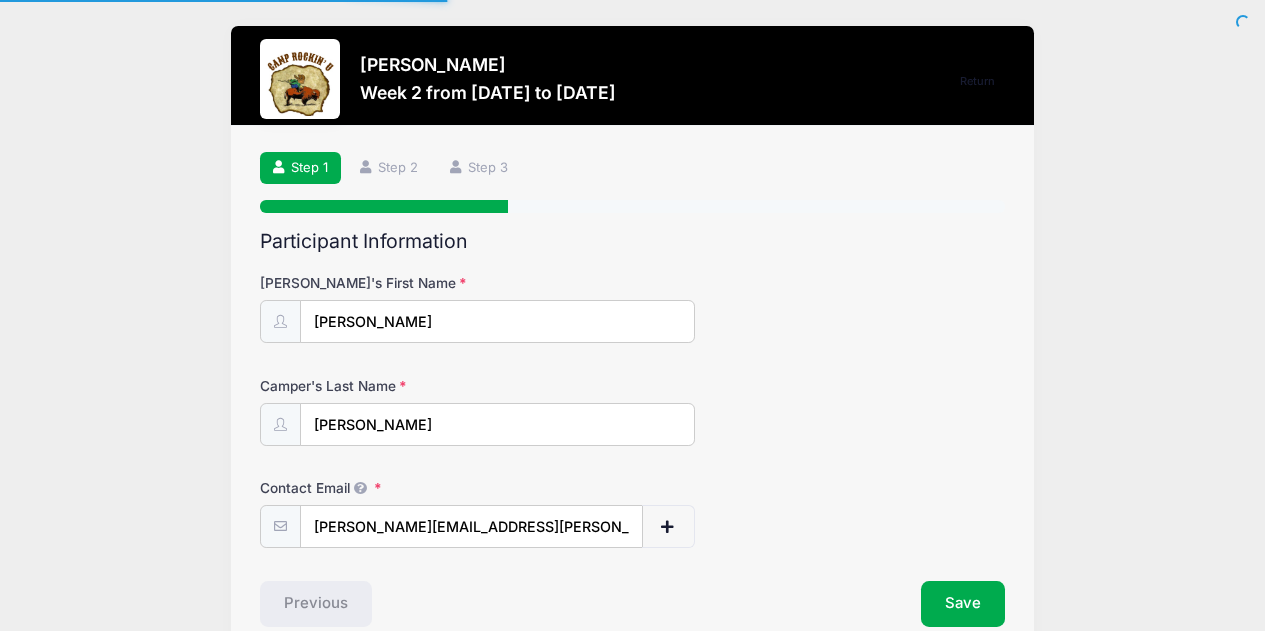 select on "CA" 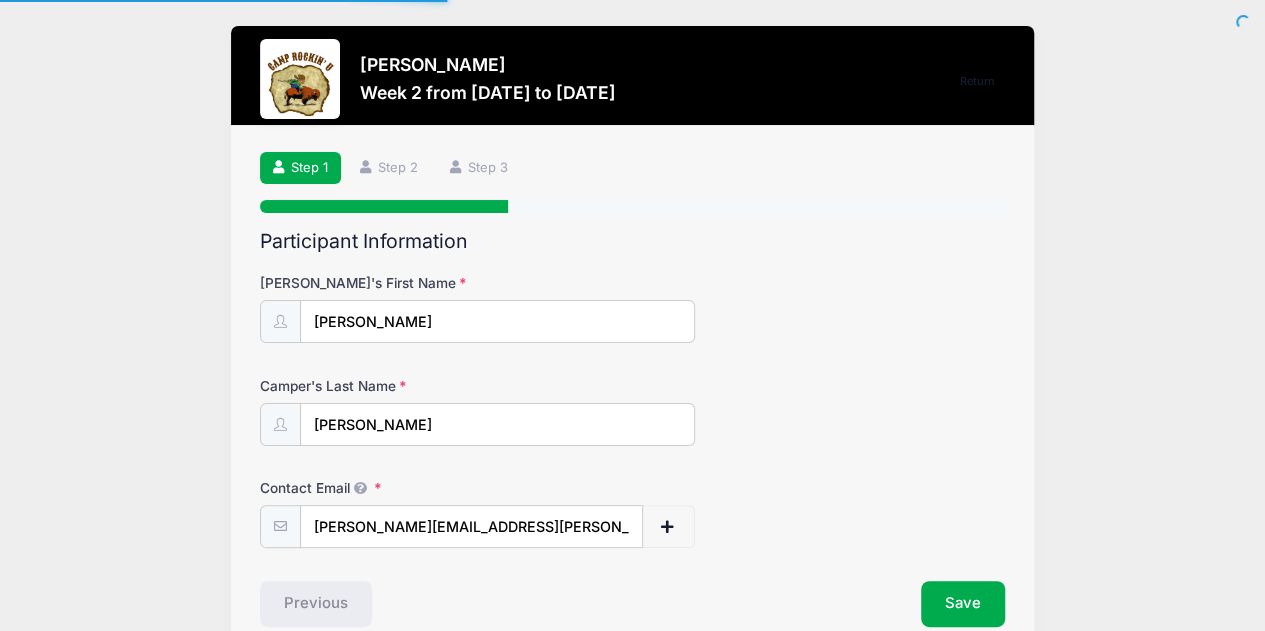 scroll, scrollTop: 0, scrollLeft: 0, axis: both 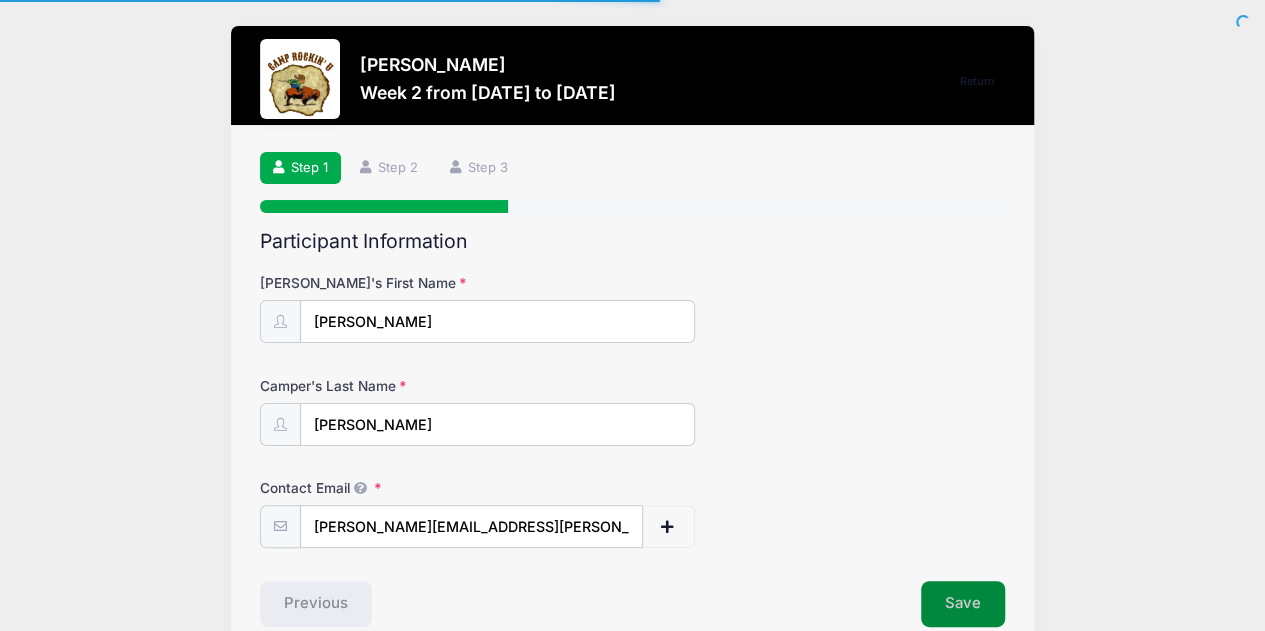 click on "Save" at bounding box center [963, 604] 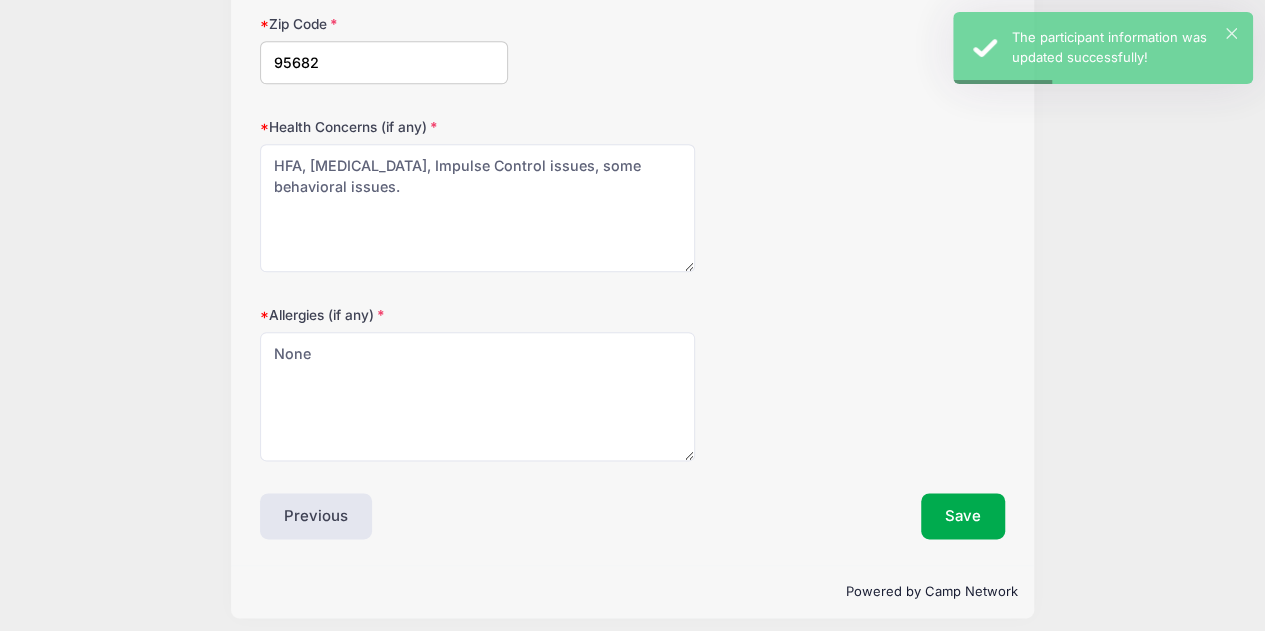 scroll, scrollTop: 981, scrollLeft: 0, axis: vertical 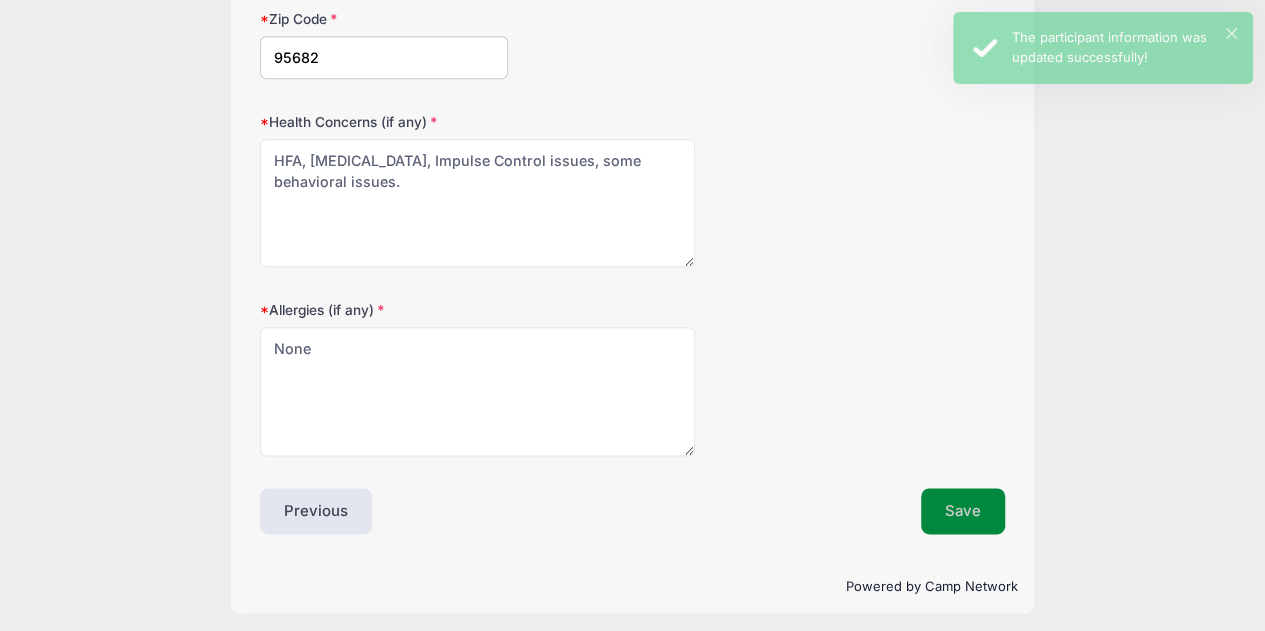 click on "Save" at bounding box center (963, 511) 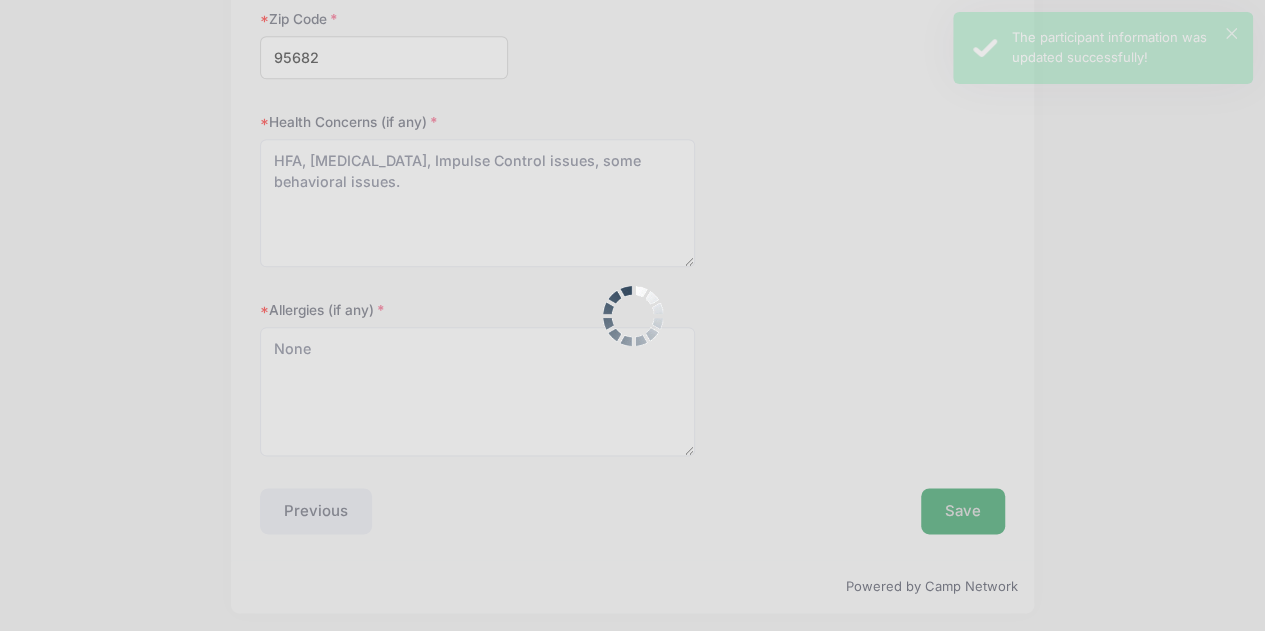 scroll, scrollTop: 0, scrollLeft: 0, axis: both 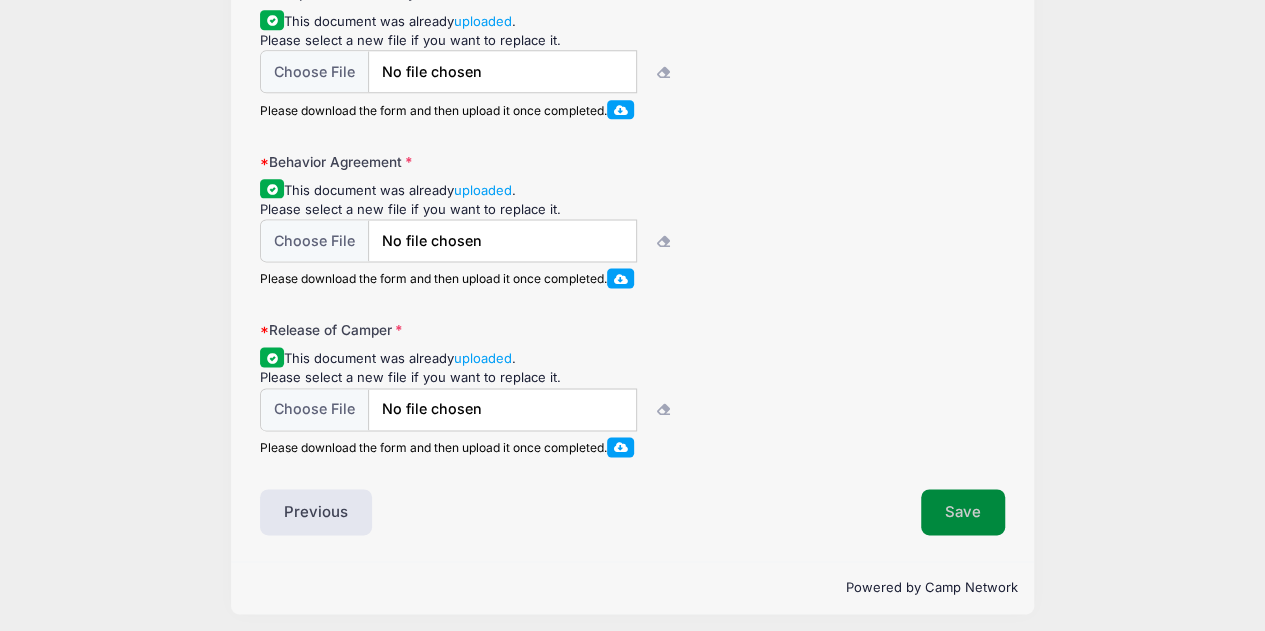 click on "Save" at bounding box center (963, 512) 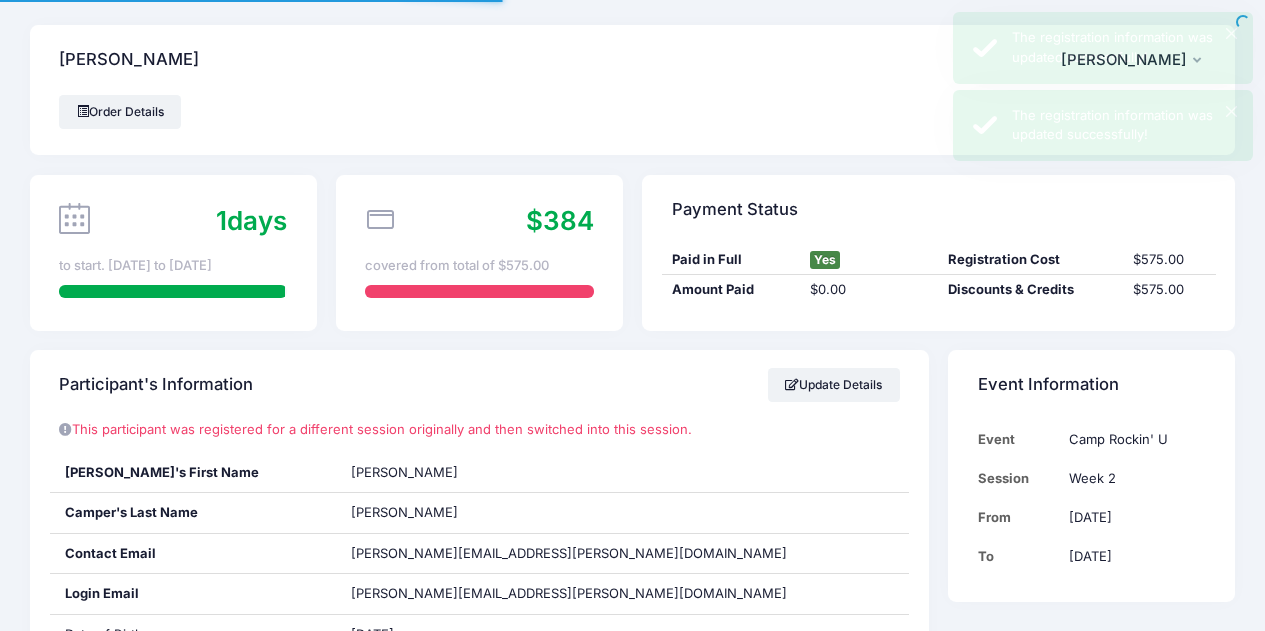 scroll, scrollTop: 0, scrollLeft: 0, axis: both 